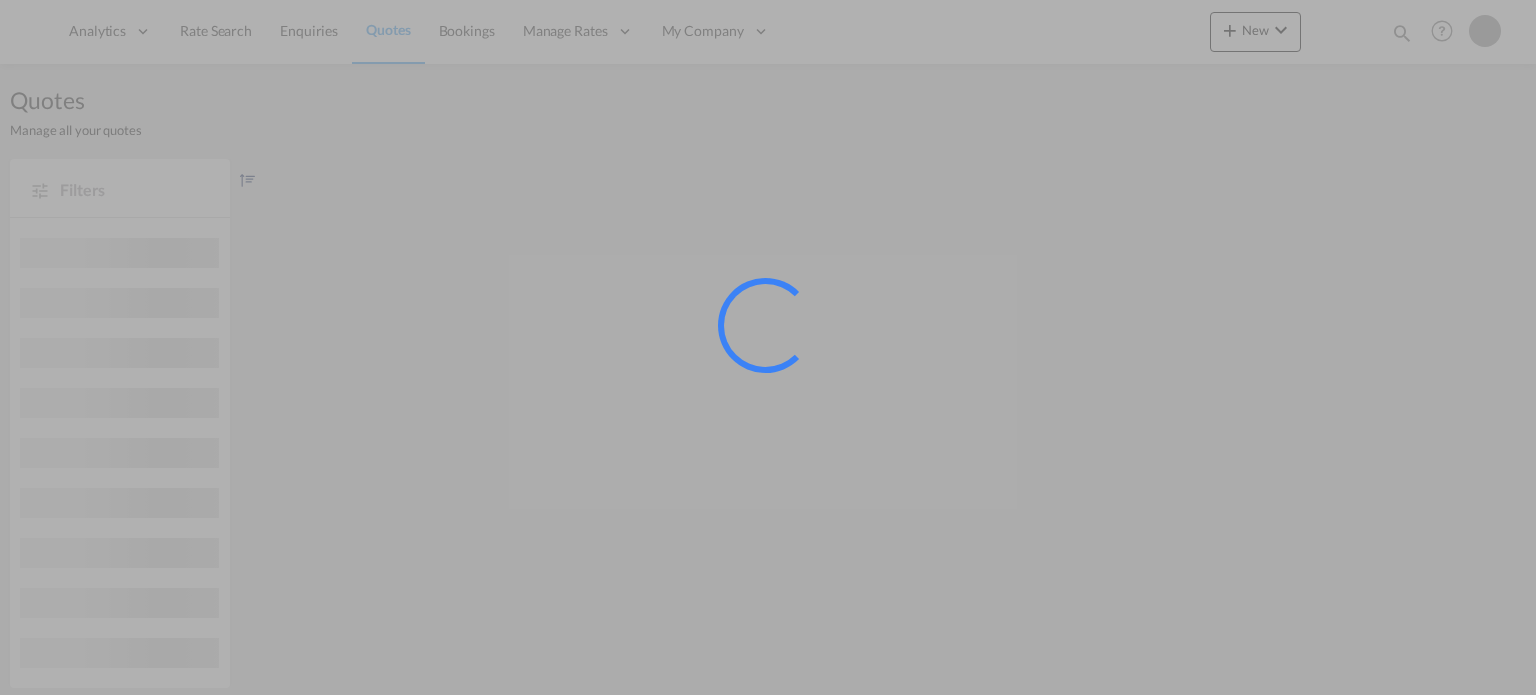 scroll, scrollTop: 0, scrollLeft: 0, axis: both 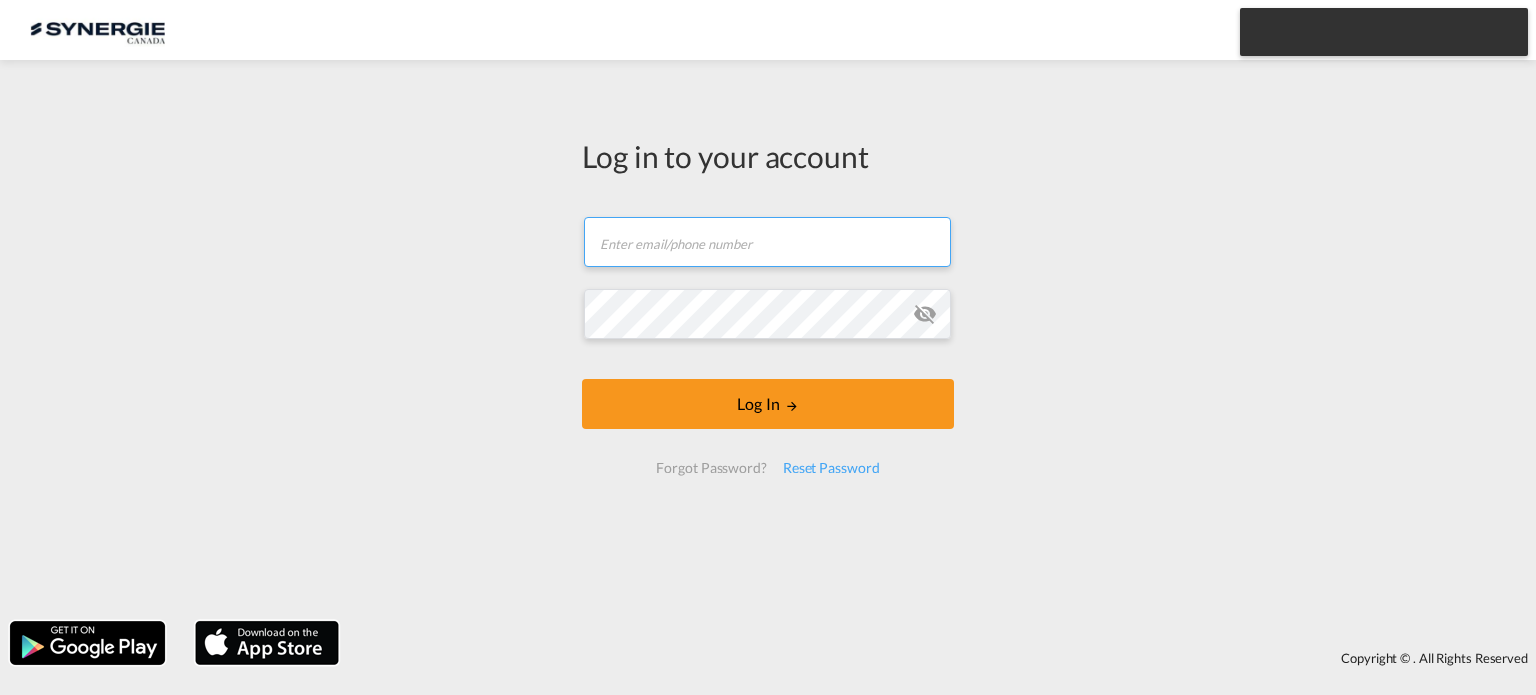 type on "[EMAIL_ADDRESS][DOMAIN_NAME]" 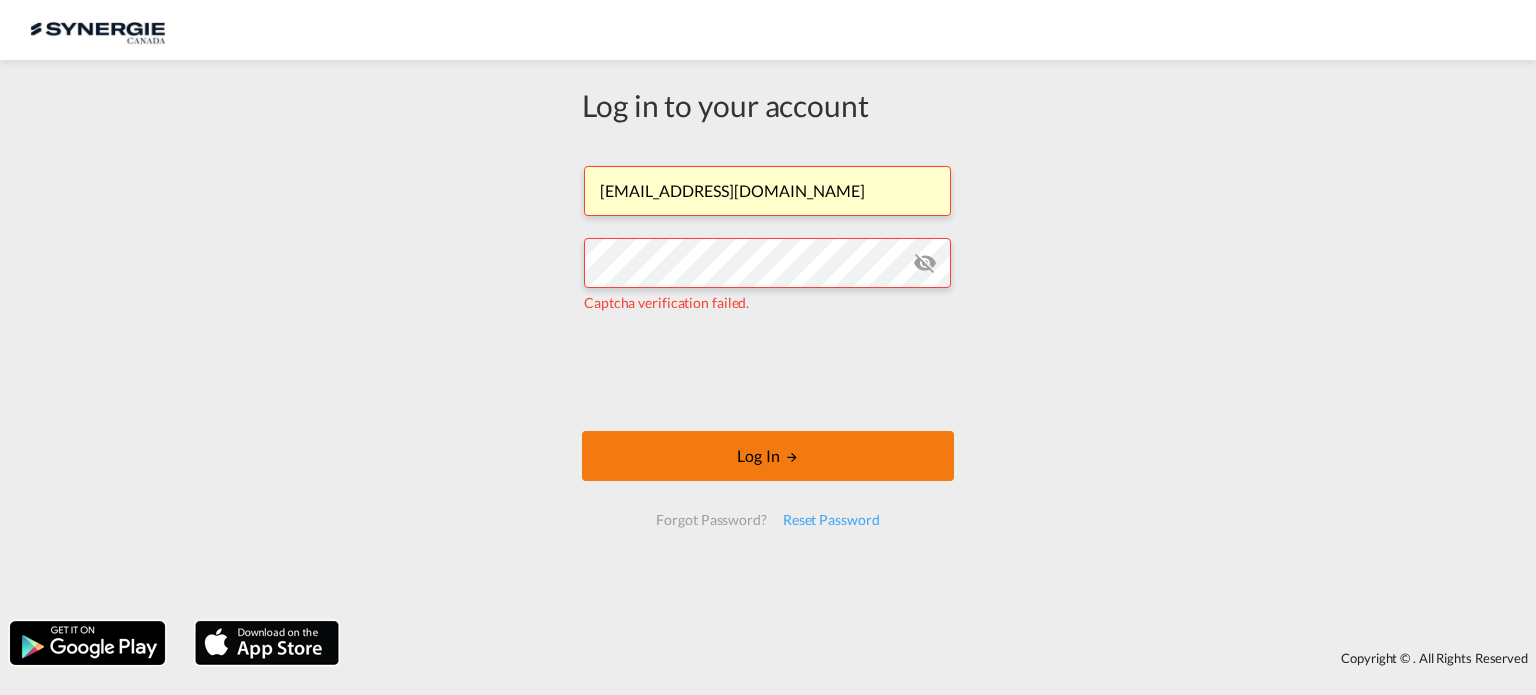 click on "Log In" at bounding box center (768, 456) 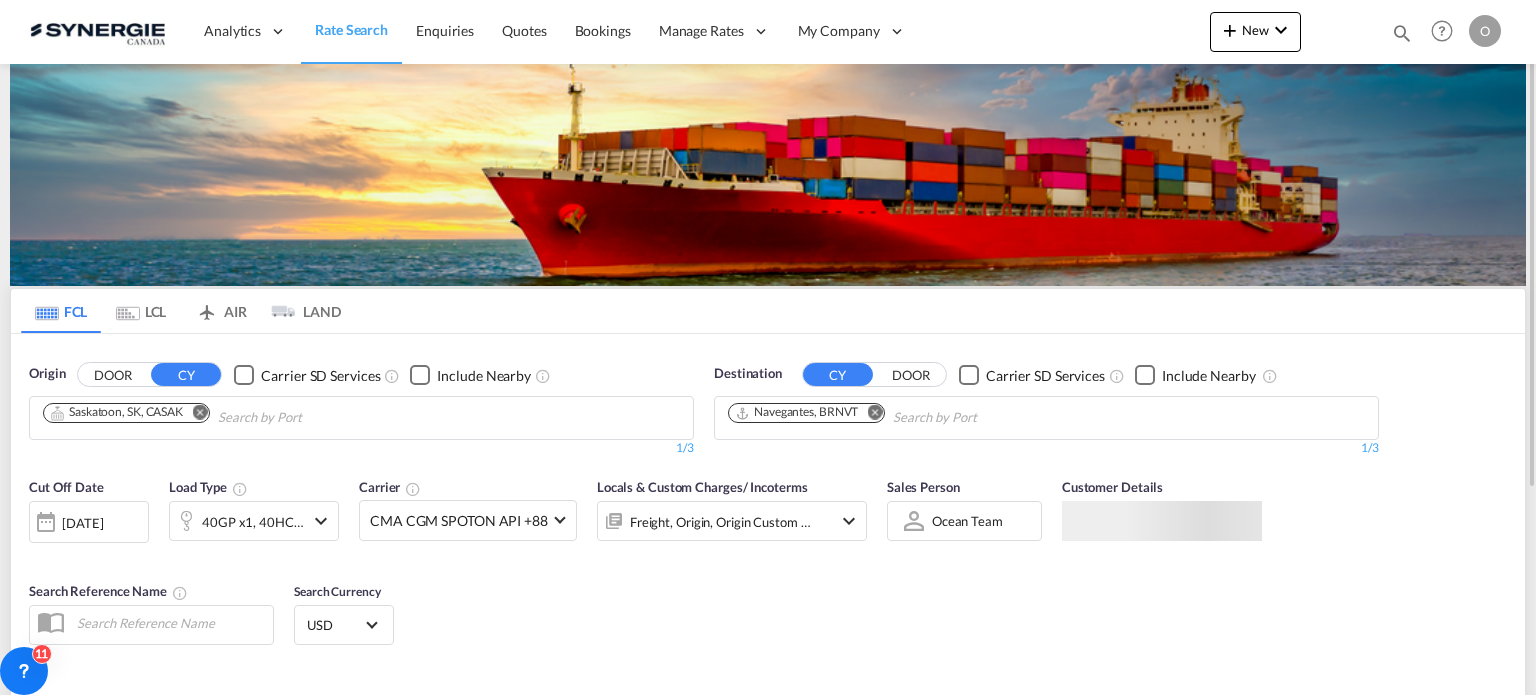 click at bounding box center [1402, 33] 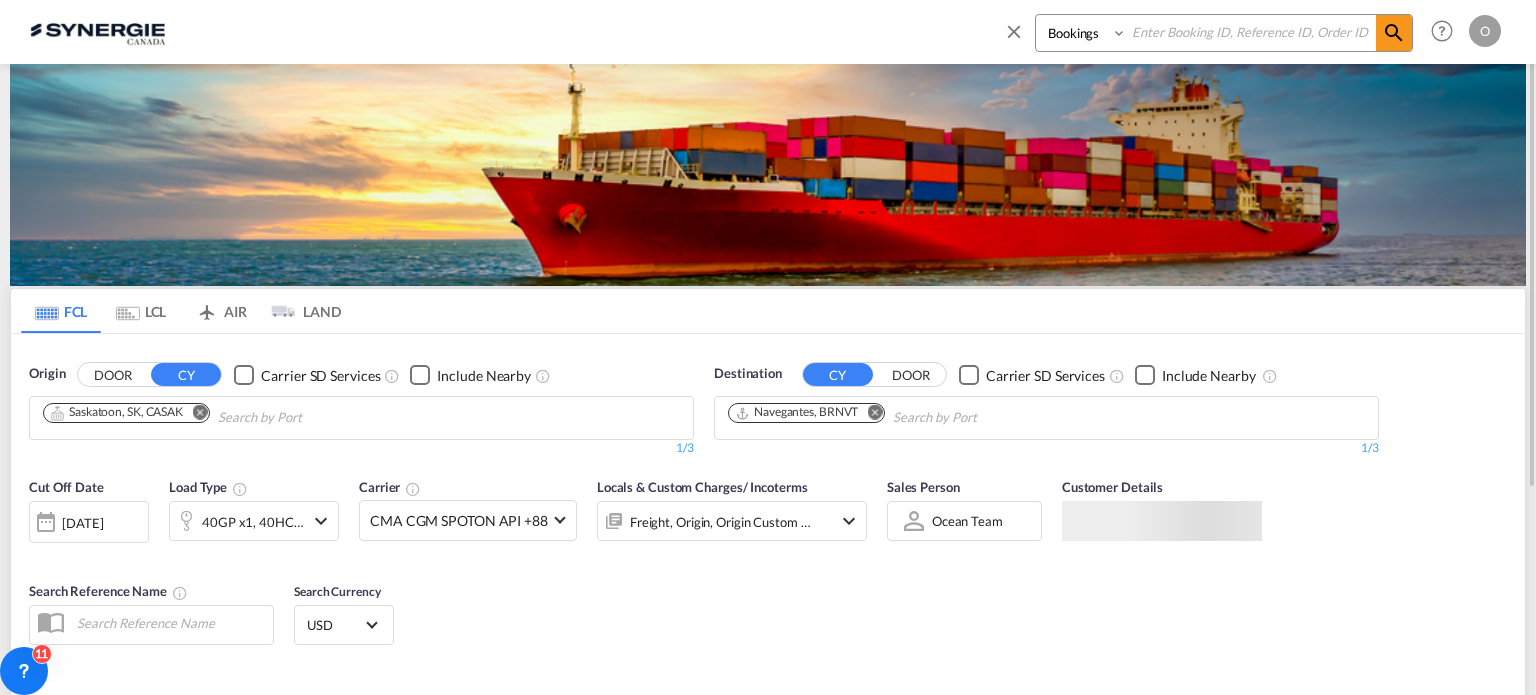click on "Bookings Quotes Enquiries" at bounding box center (1083, 33) 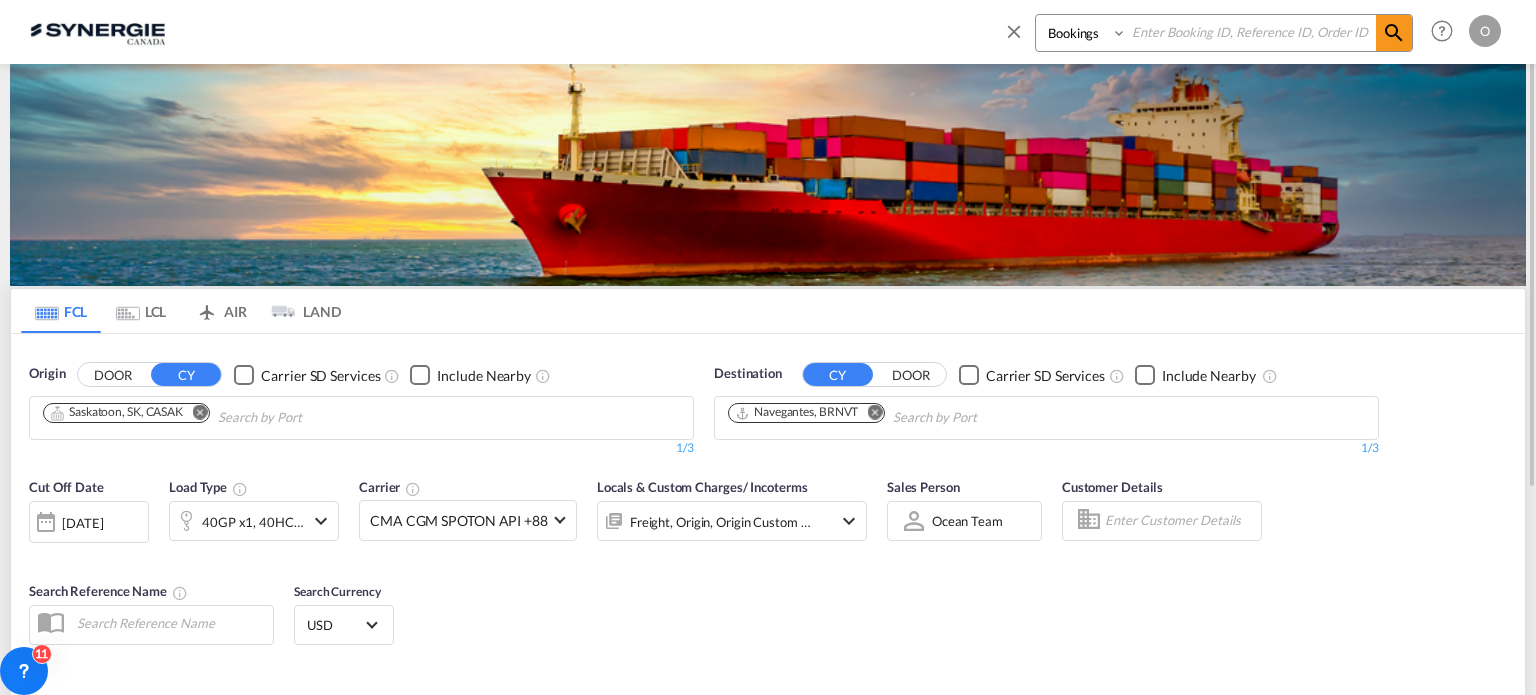 select on "Quotes" 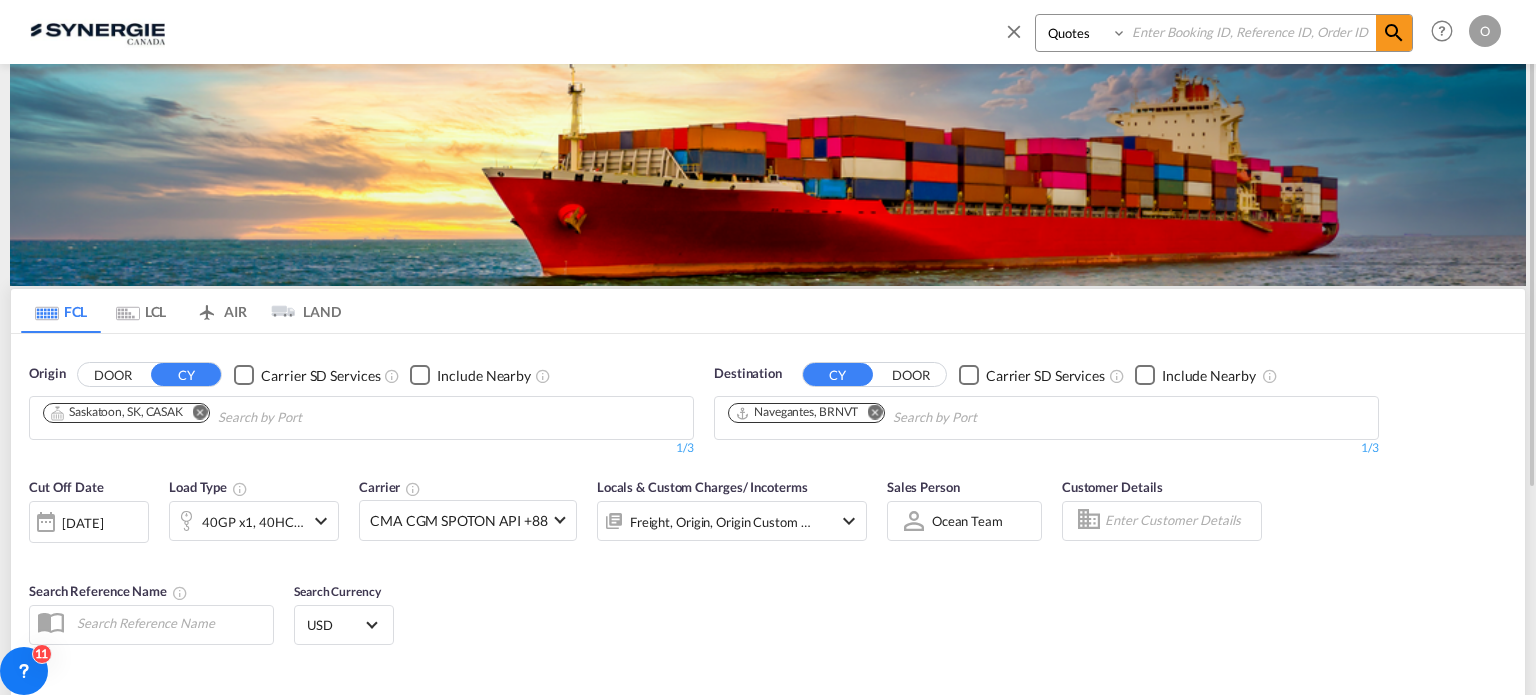 click on "Bookings Quotes Enquiries" at bounding box center [1083, 33] 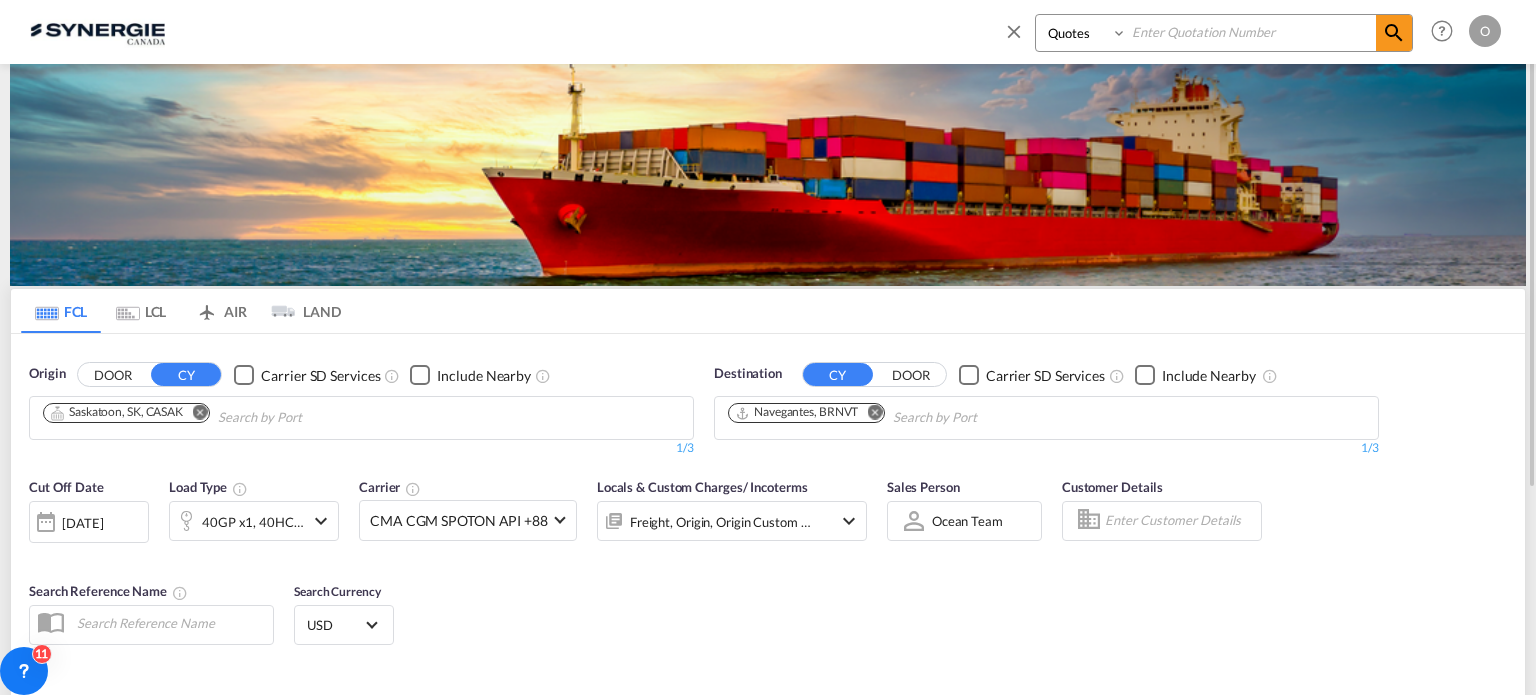 click at bounding box center [1251, 32] 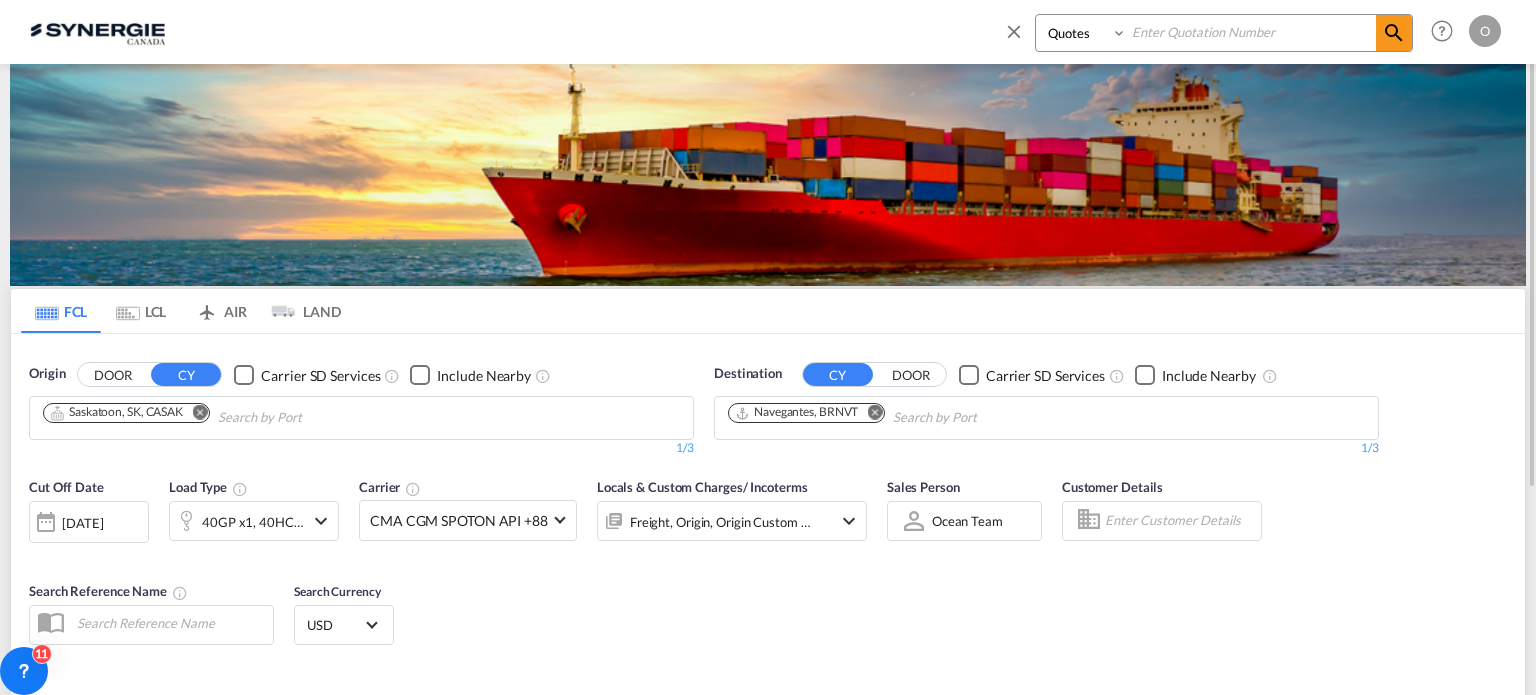 paste on "SYC000012446" 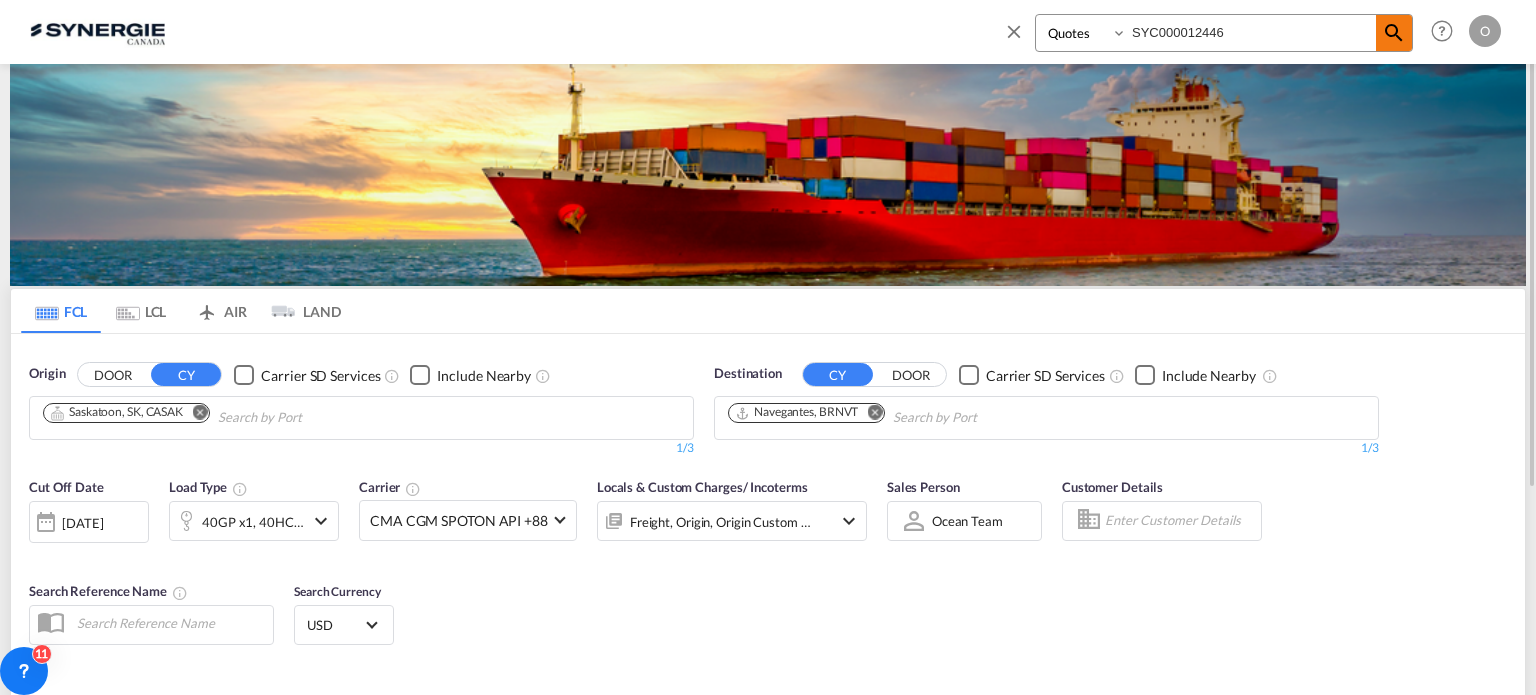 type on "SYC000012446" 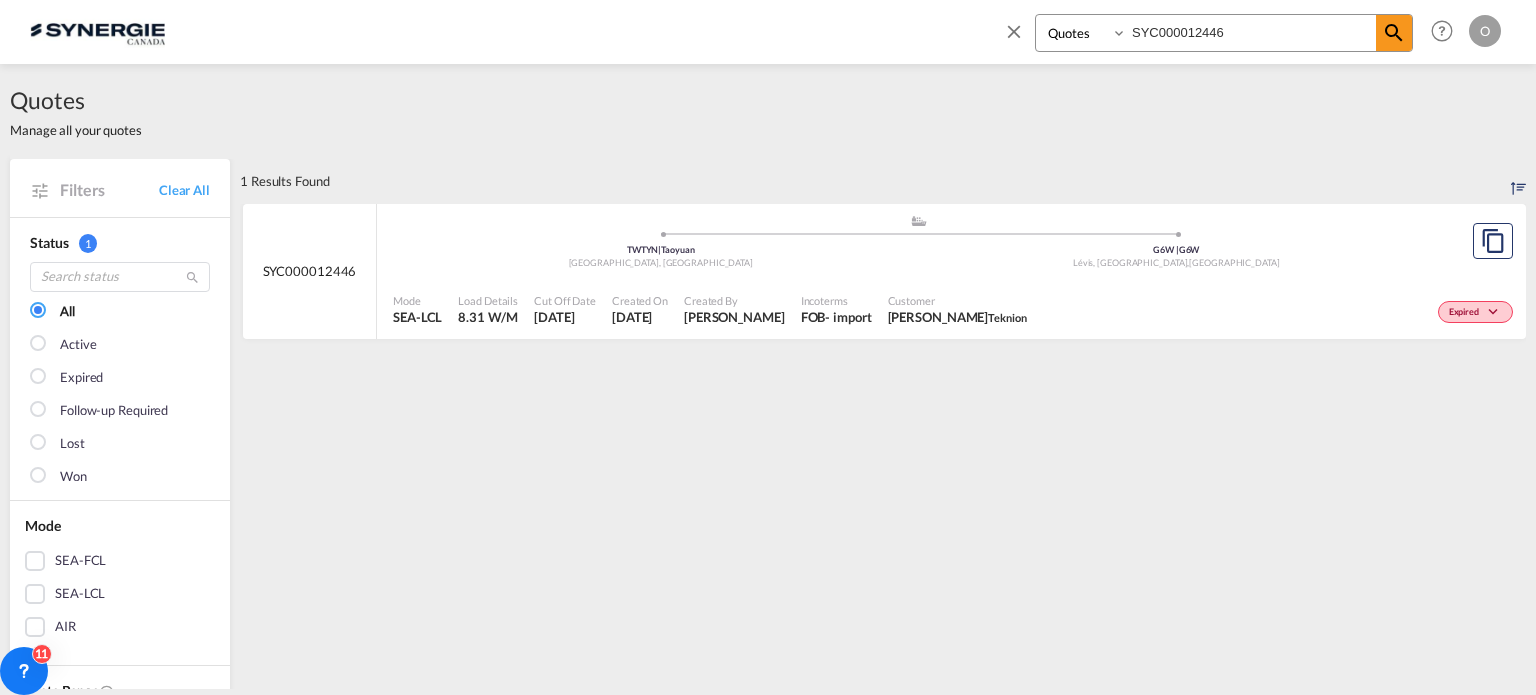 click on "Mode
SEA-LCL
Load Details
8.31 W/M
Cut Off Date
16 Jun 2025 Created On   16 Jun 2025
Created By
Karen Mercier Incoterms   FOB - import Customer
Charles-Olivier Thibault
Teknion
Expired" at bounding box center (951, 310) 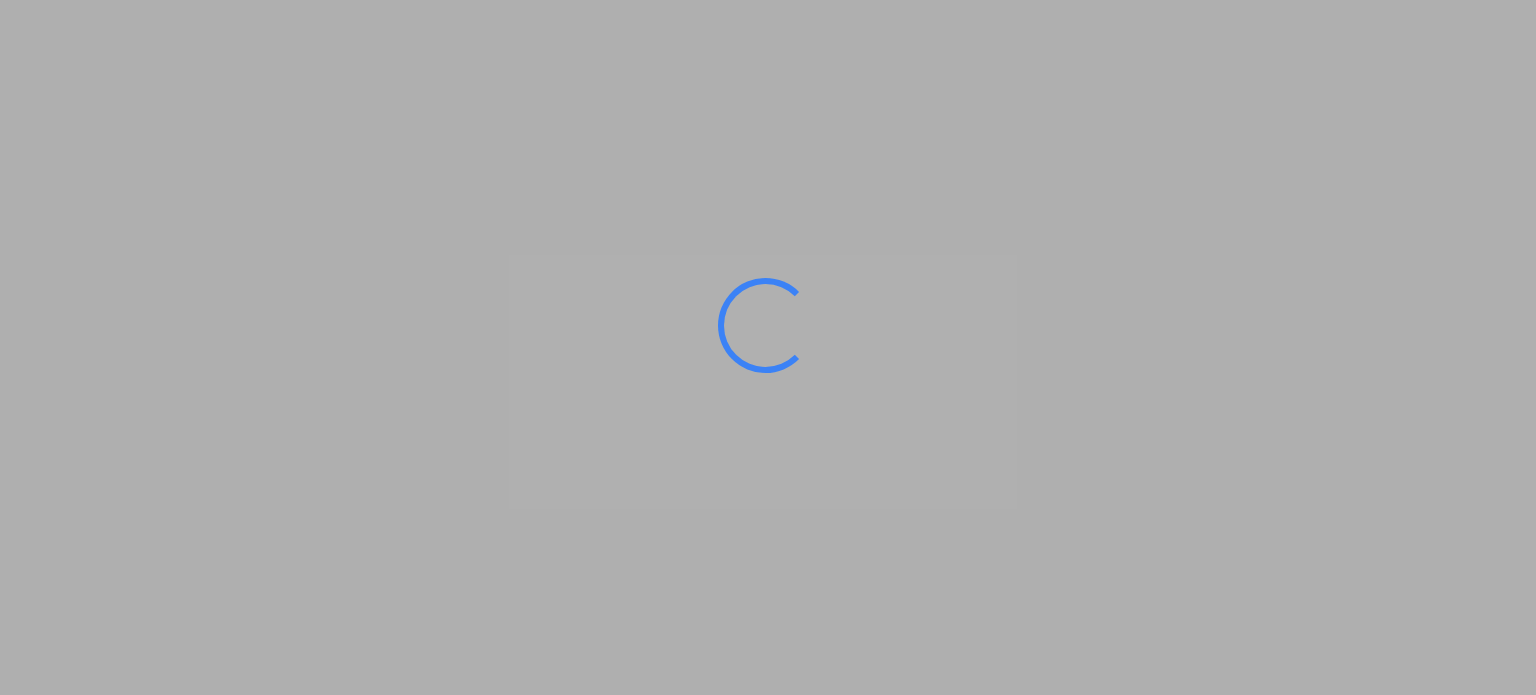 scroll, scrollTop: 0, scrollLeft: 0, axis: both 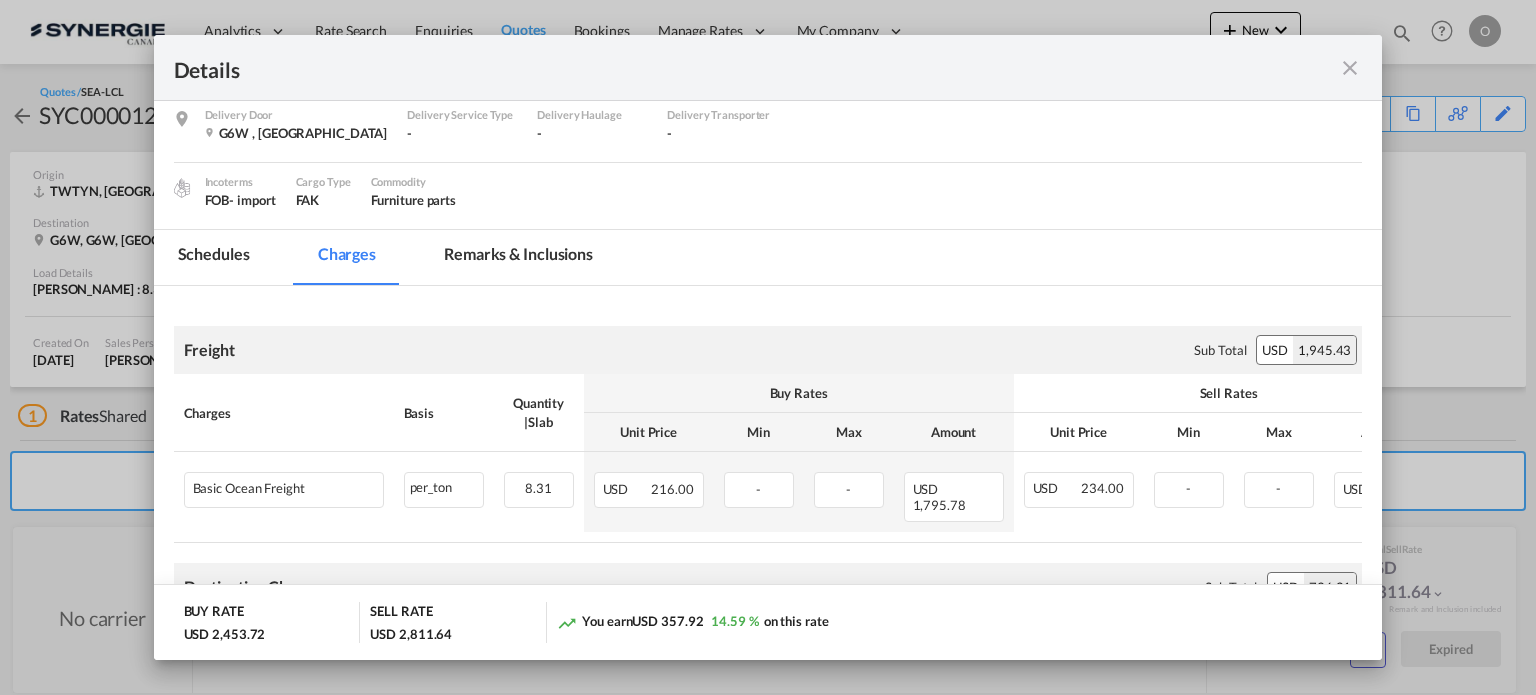 click on "Remarks & Inclusions" at bounding box center [518, 257] 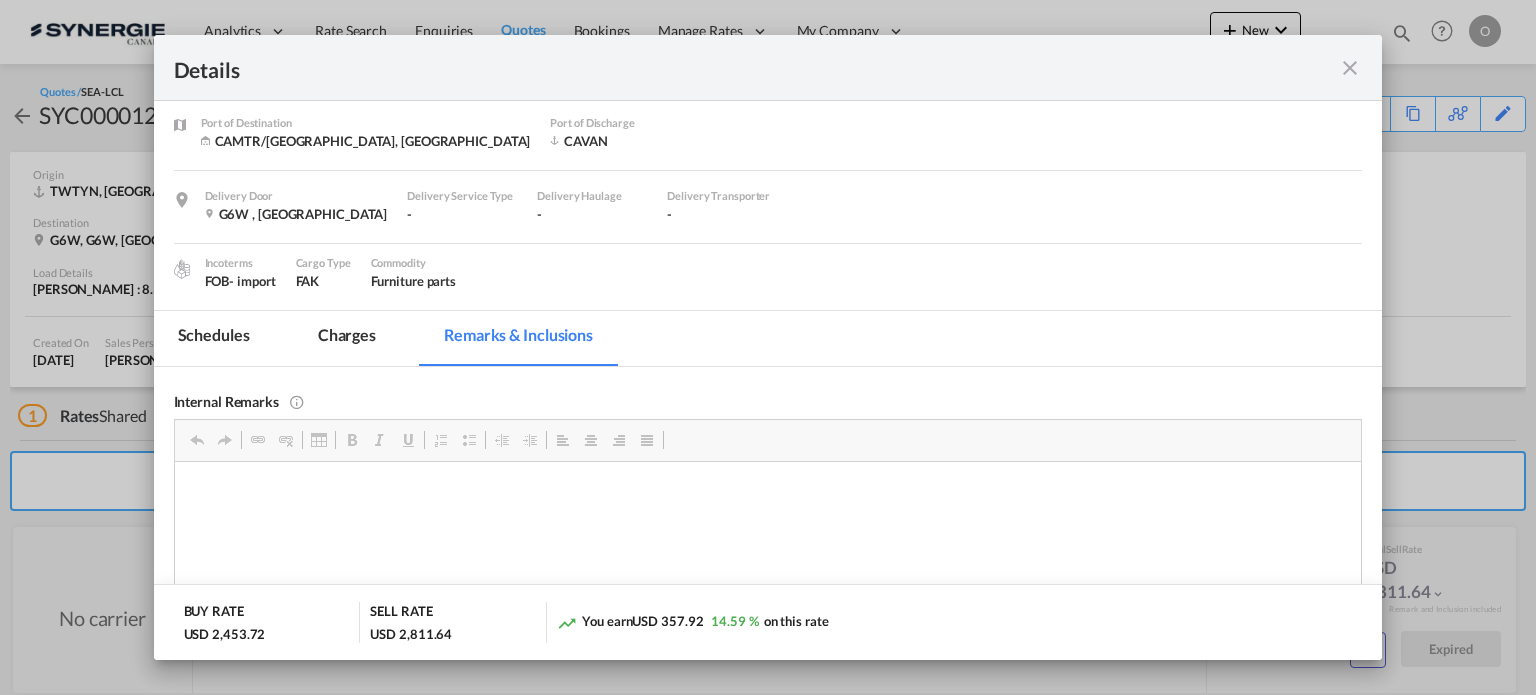 scroll, scrollTop: 119, scrollLeft: 0, axis: vertical 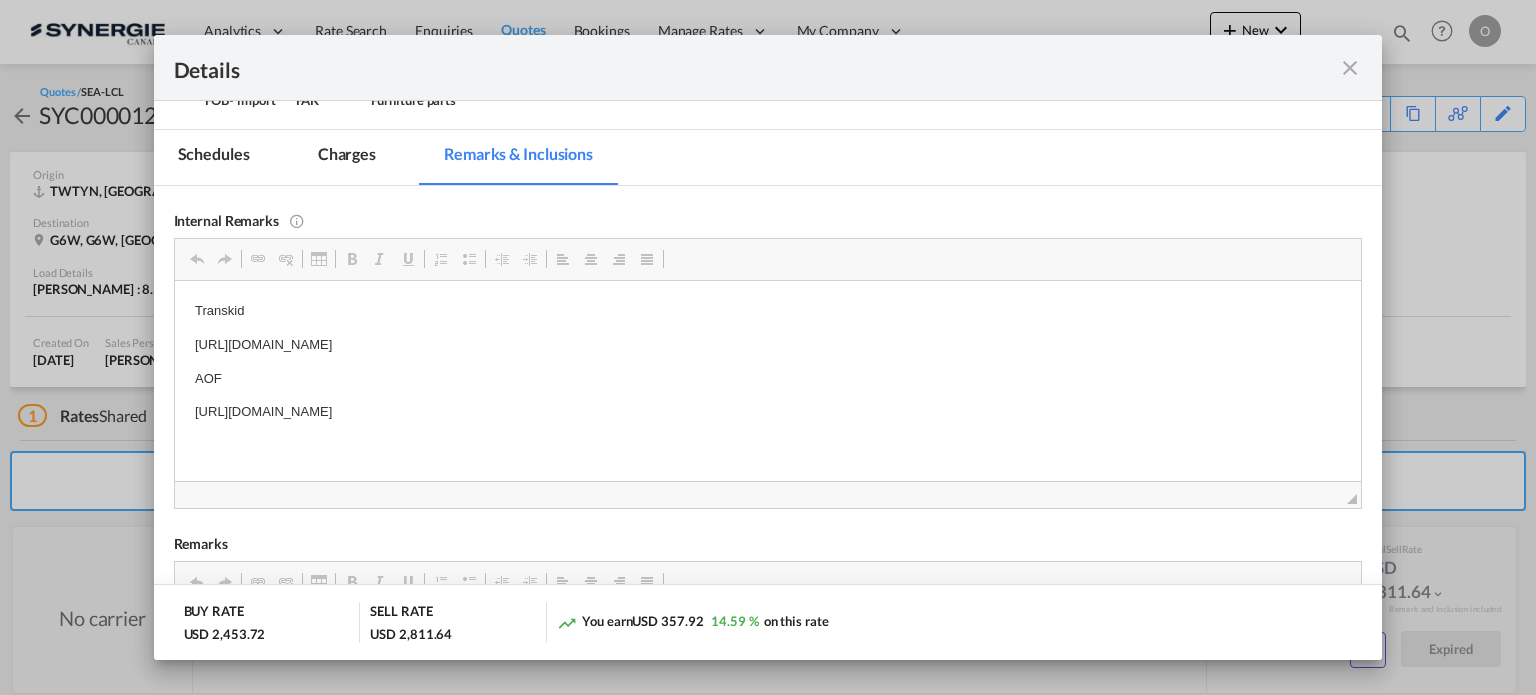 drag, startPoint x: 744, startPoint y: 341, endPoint x: 305, endPoint y: 349, distance: 439.07288 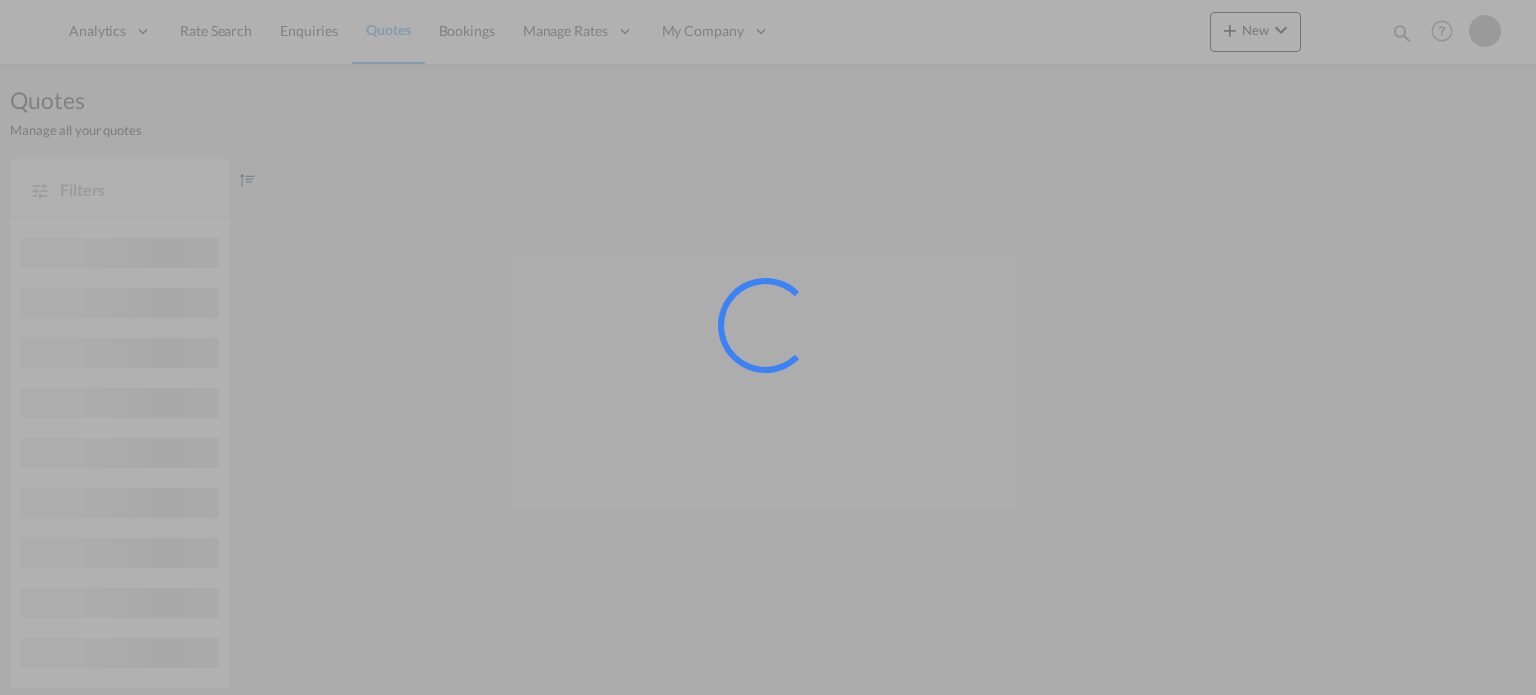 scroll, scrollTop: 0, scrollLeft: 0, axis: both 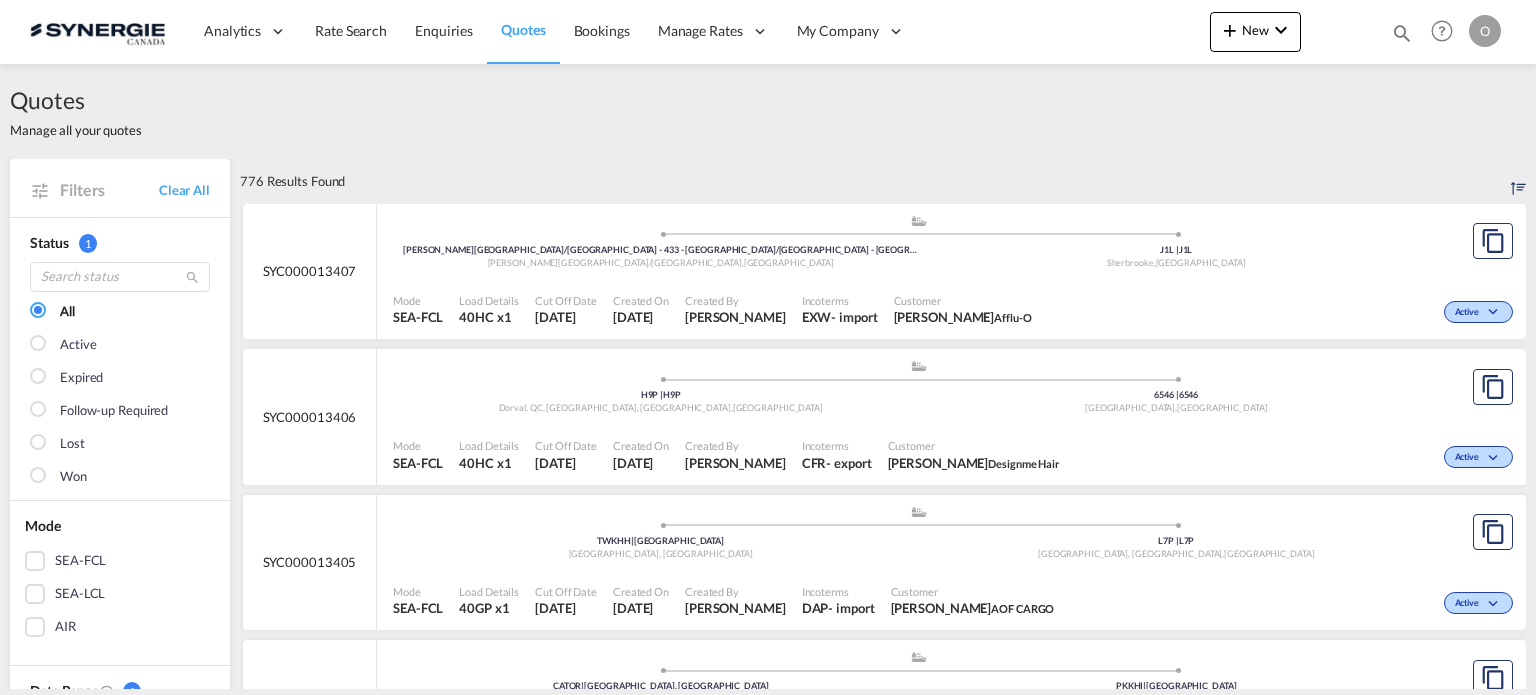 click at bounding box center (1402, 33) 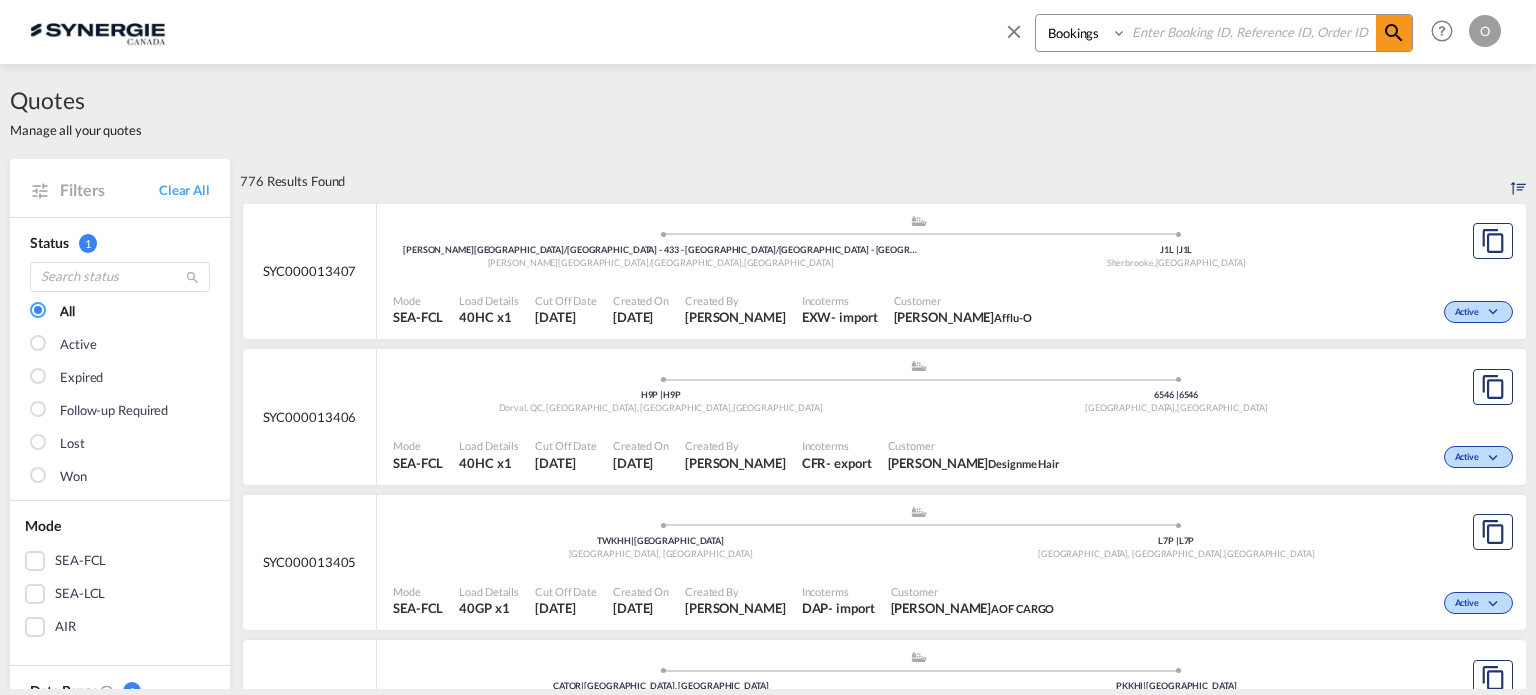 click on "Bookings Quotes Enquiries" at bounding box center (1083, 33) 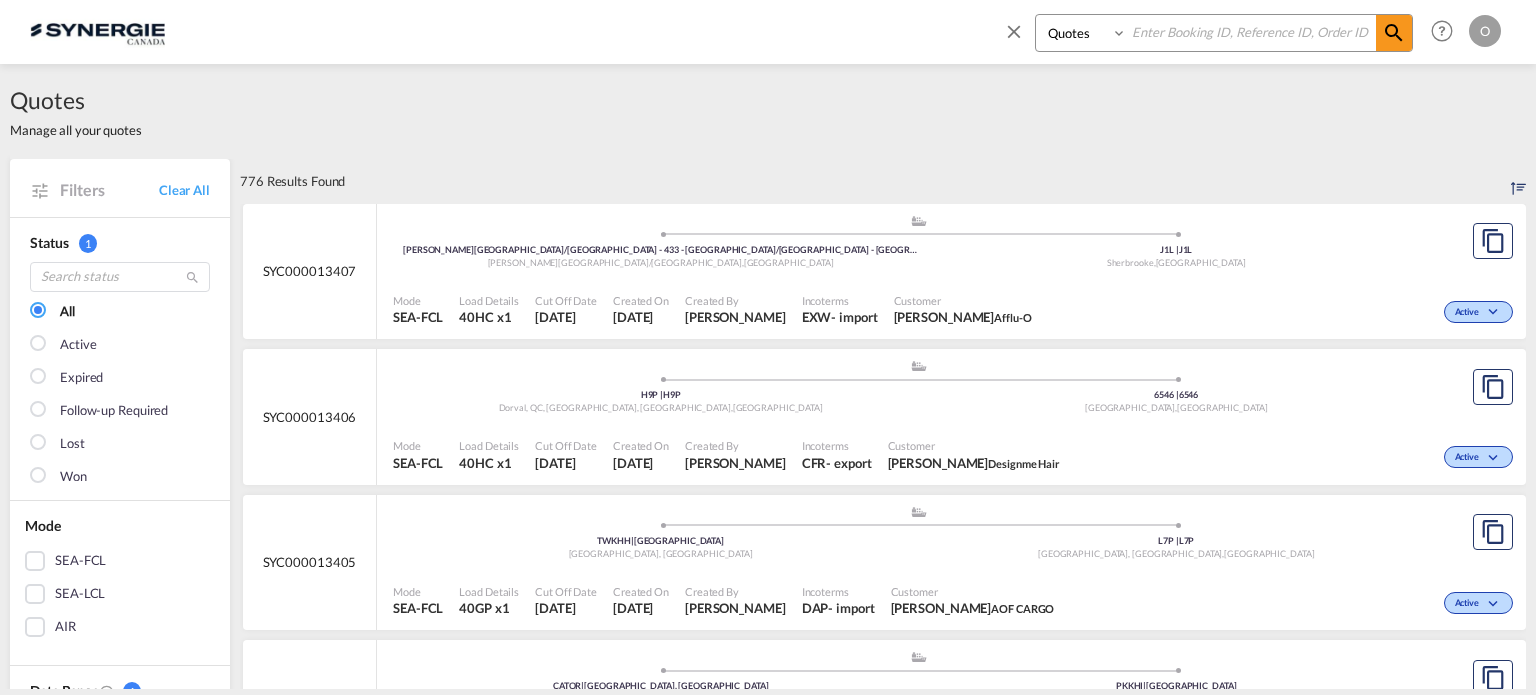 click on "Bookings Quotes Enquiries" at bounding box center (1083, 33) 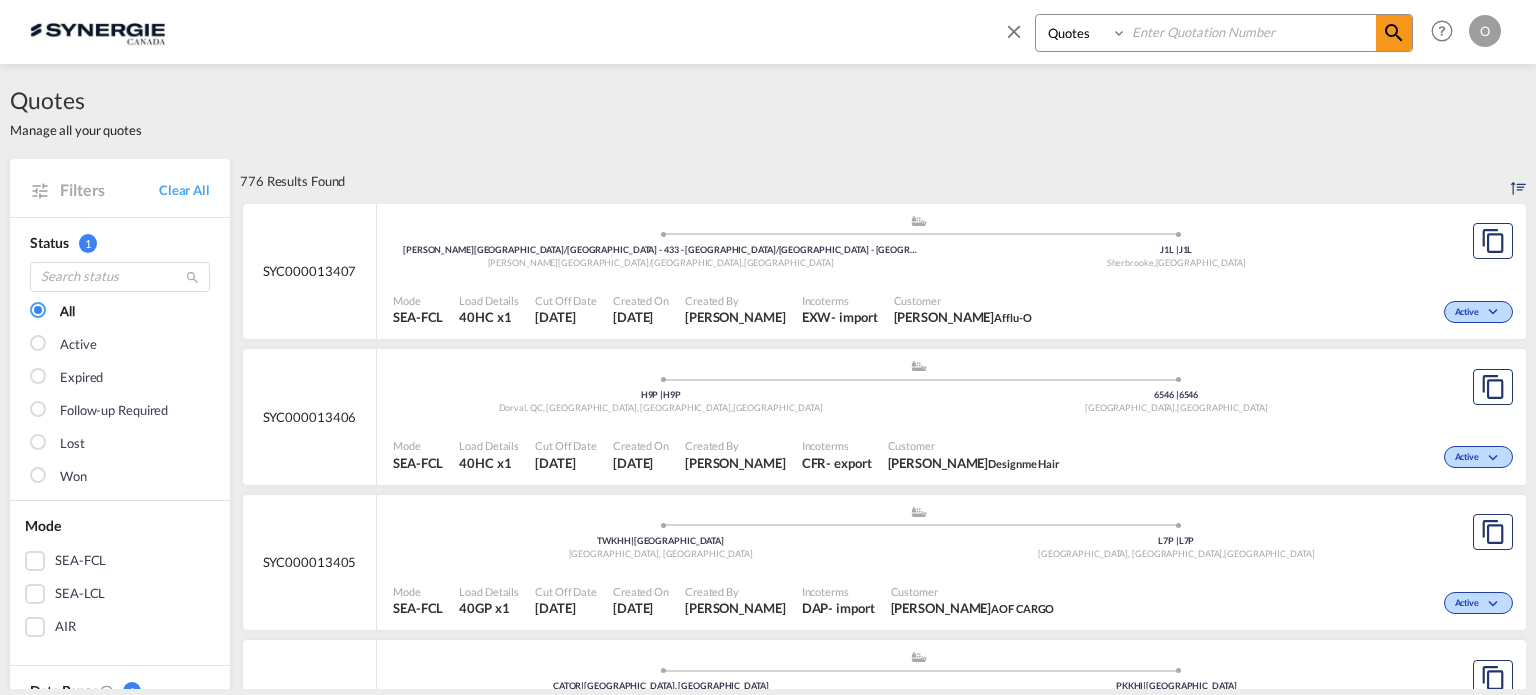 click at bounding box center [1251, 32] 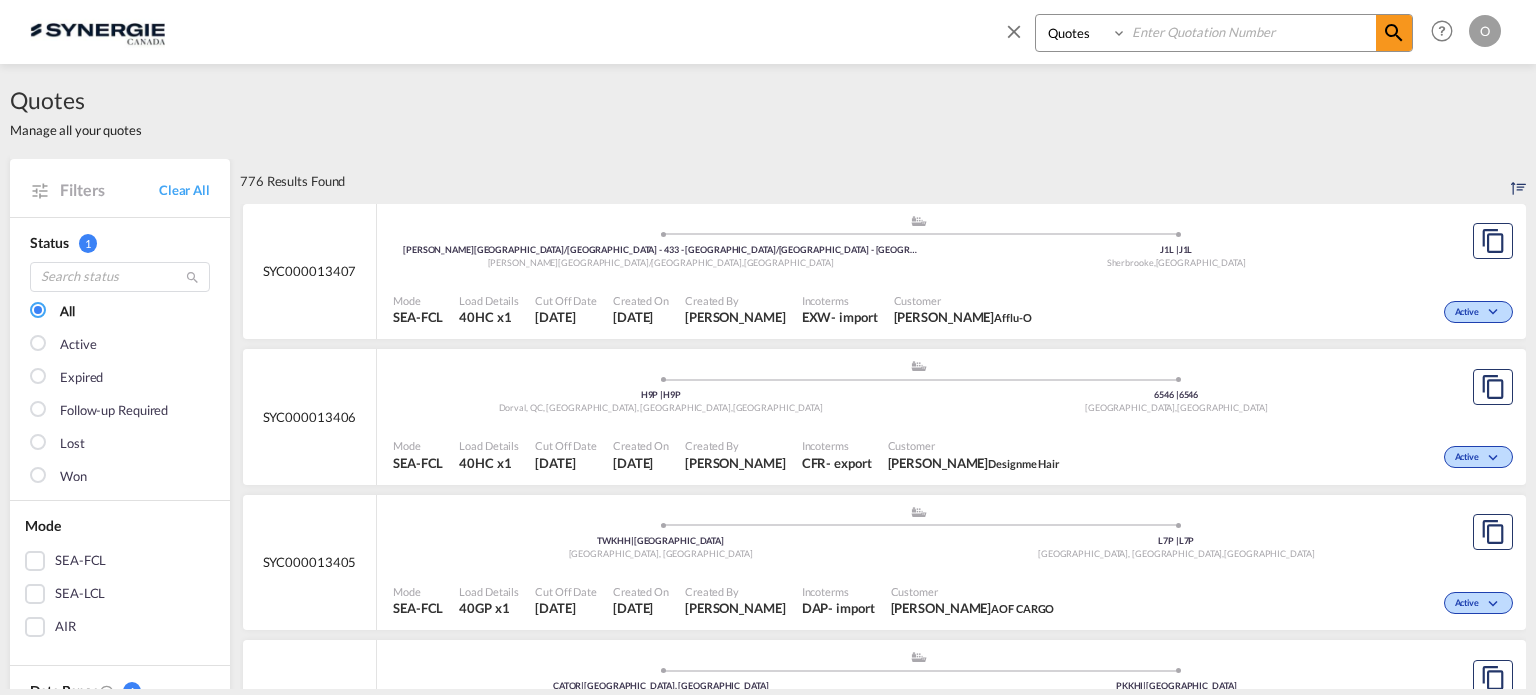 paste on "808TTPYUL2506583" 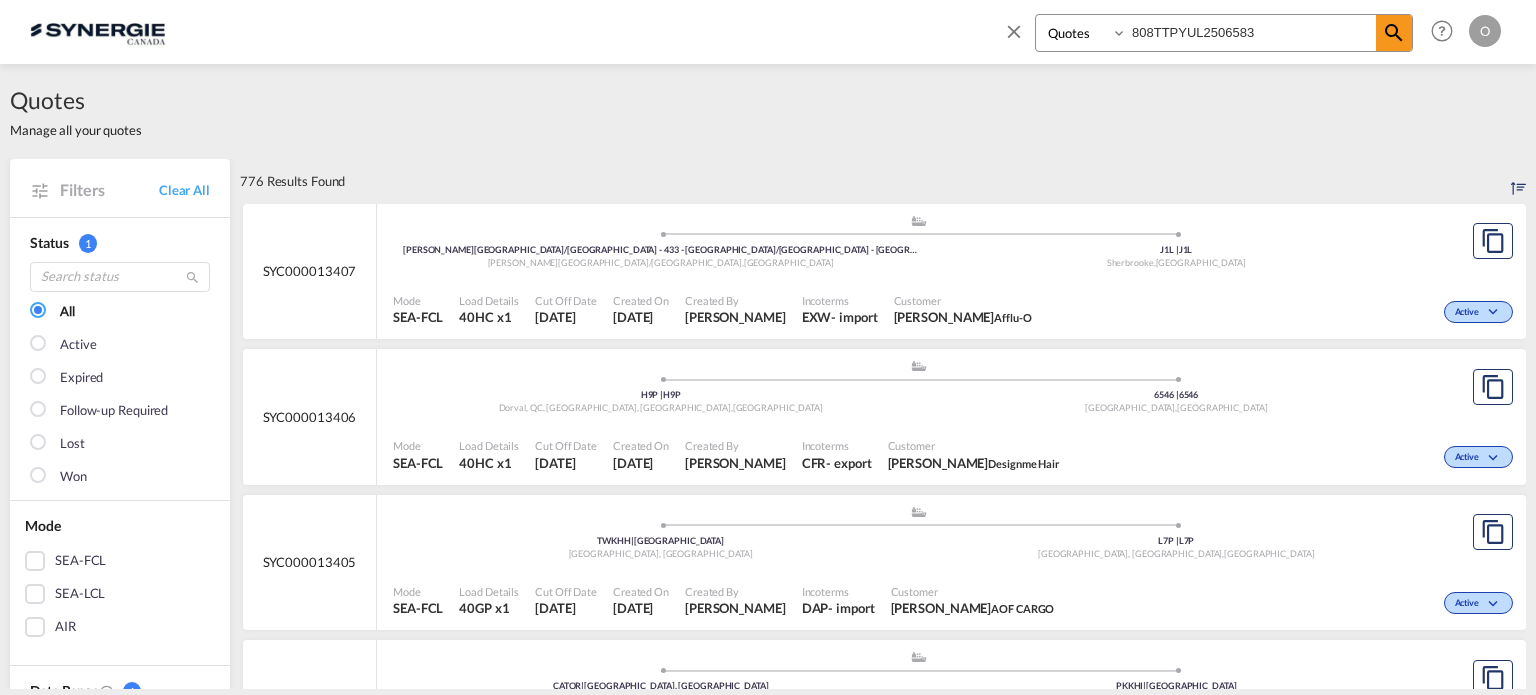drag, startPoint x: 1288, startPoint y: 42, endPoint x: 1095, endPoint y: 58, distance: 193.66208 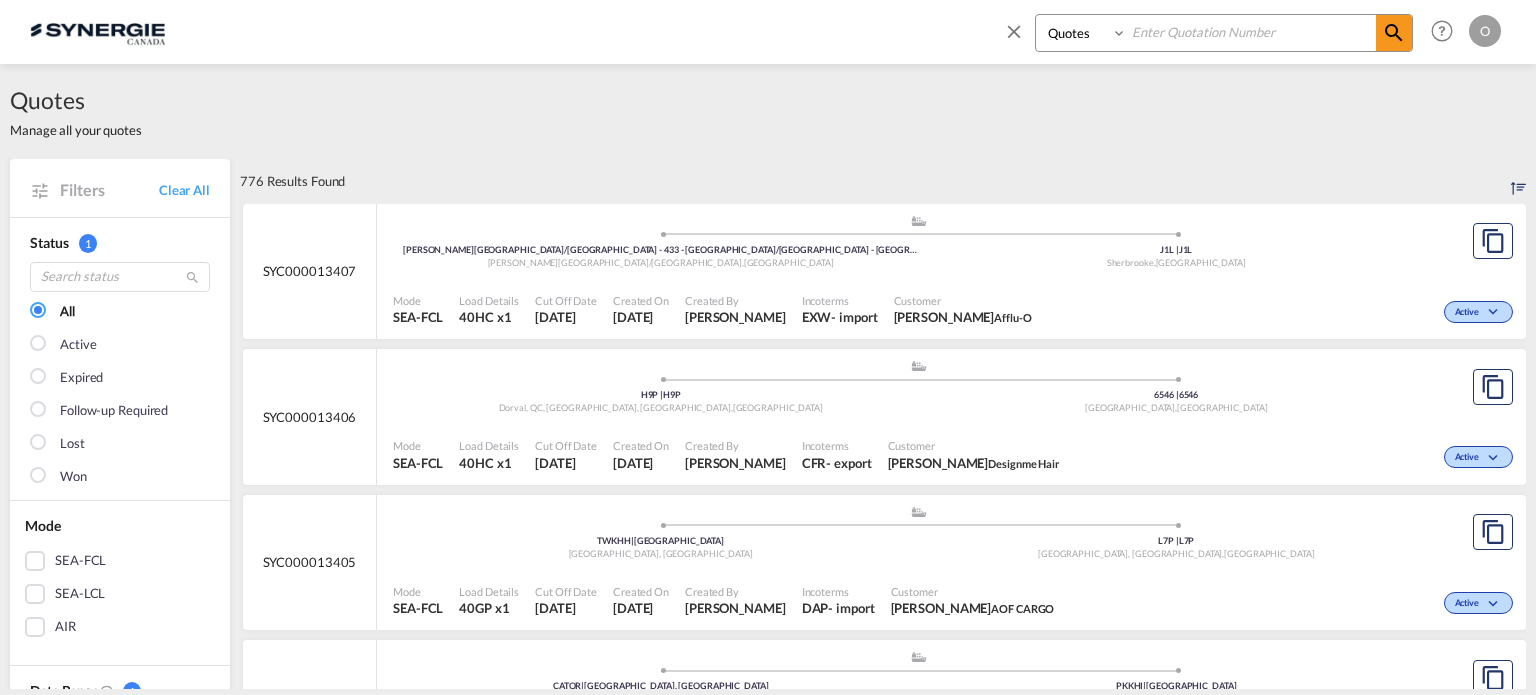 click at bounding box center (1251, 32) 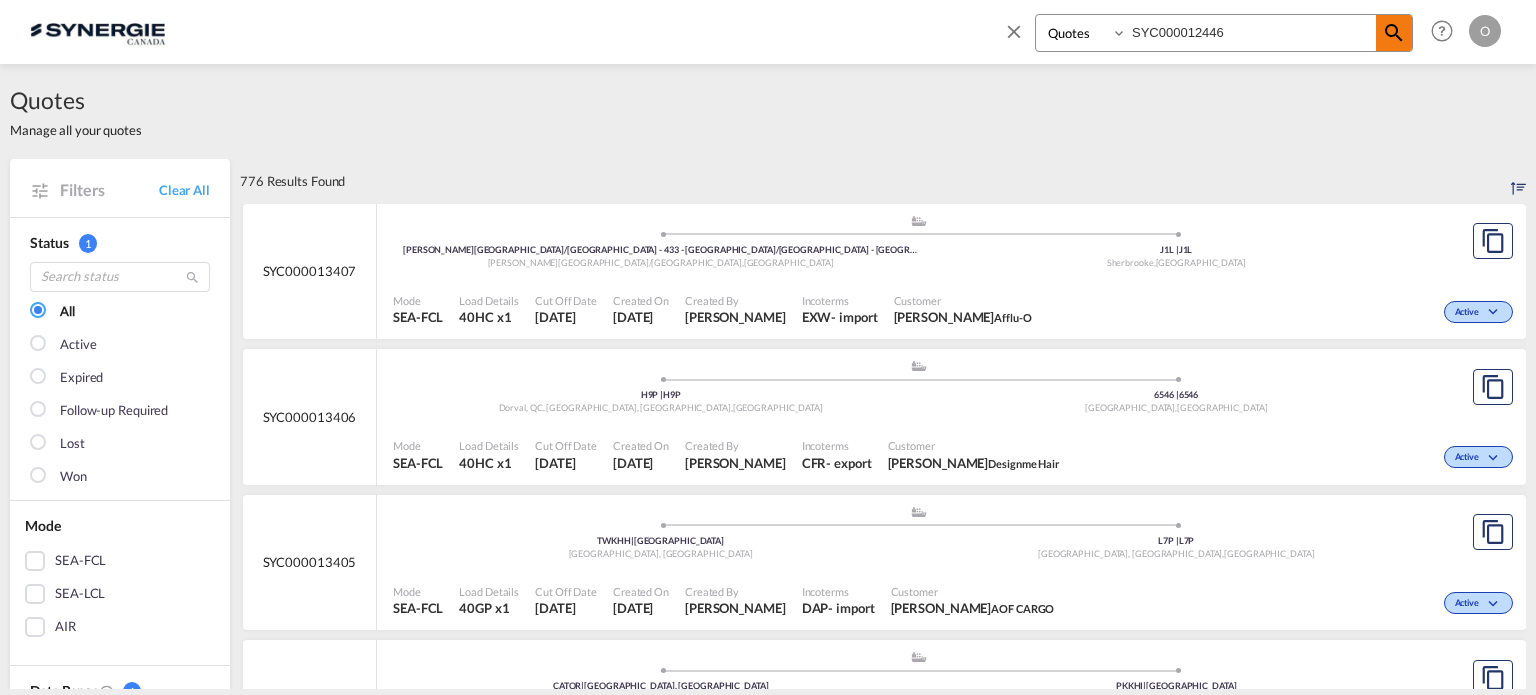 click at bounding box center (1394, 33) 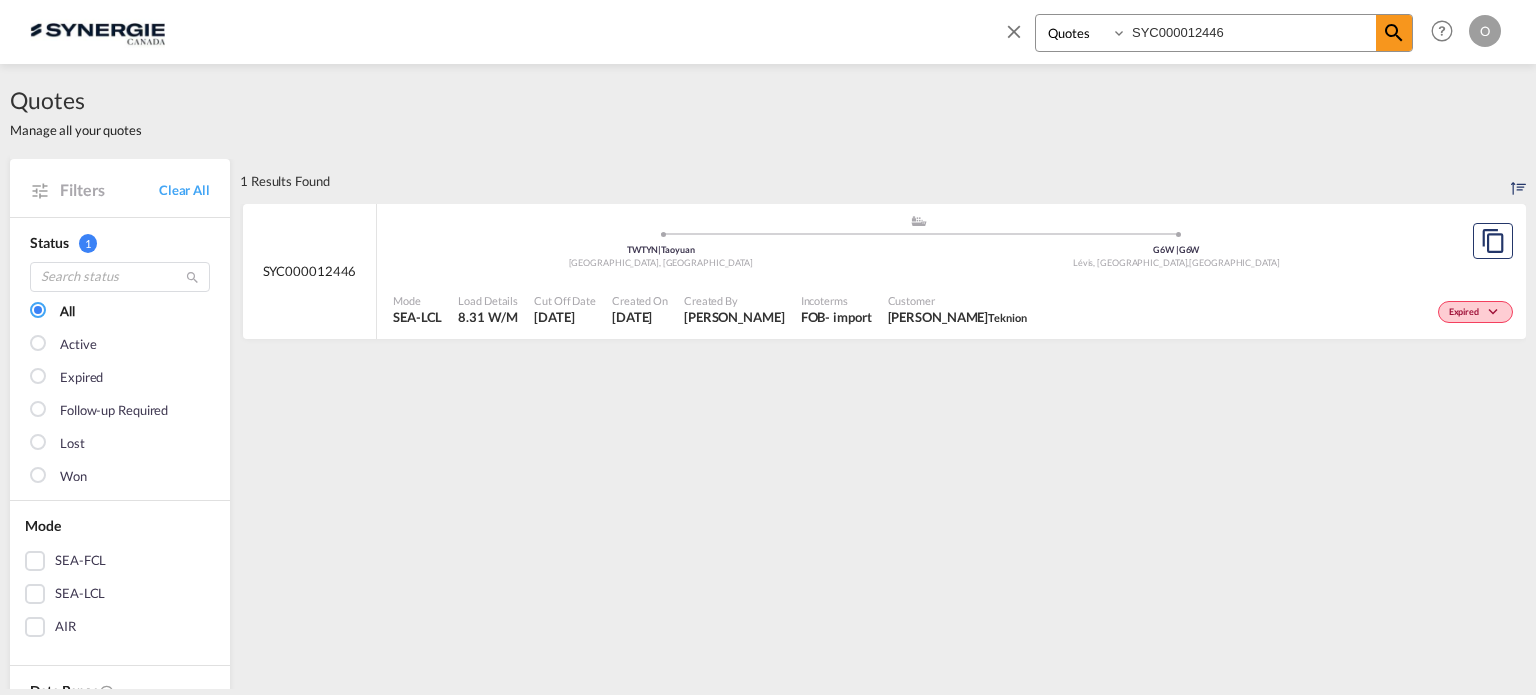 click on "Created By" at bounding box center (734, 300) 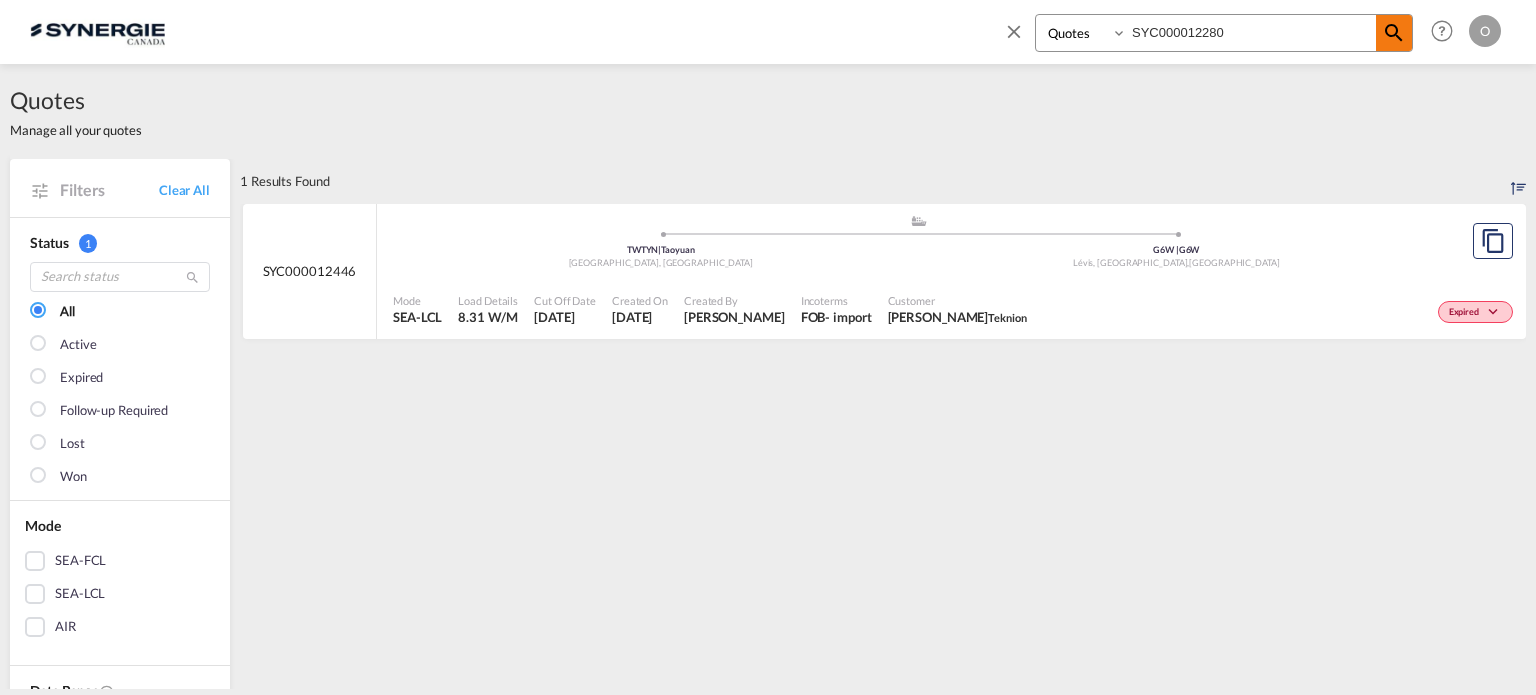 type on "SYC000012280" 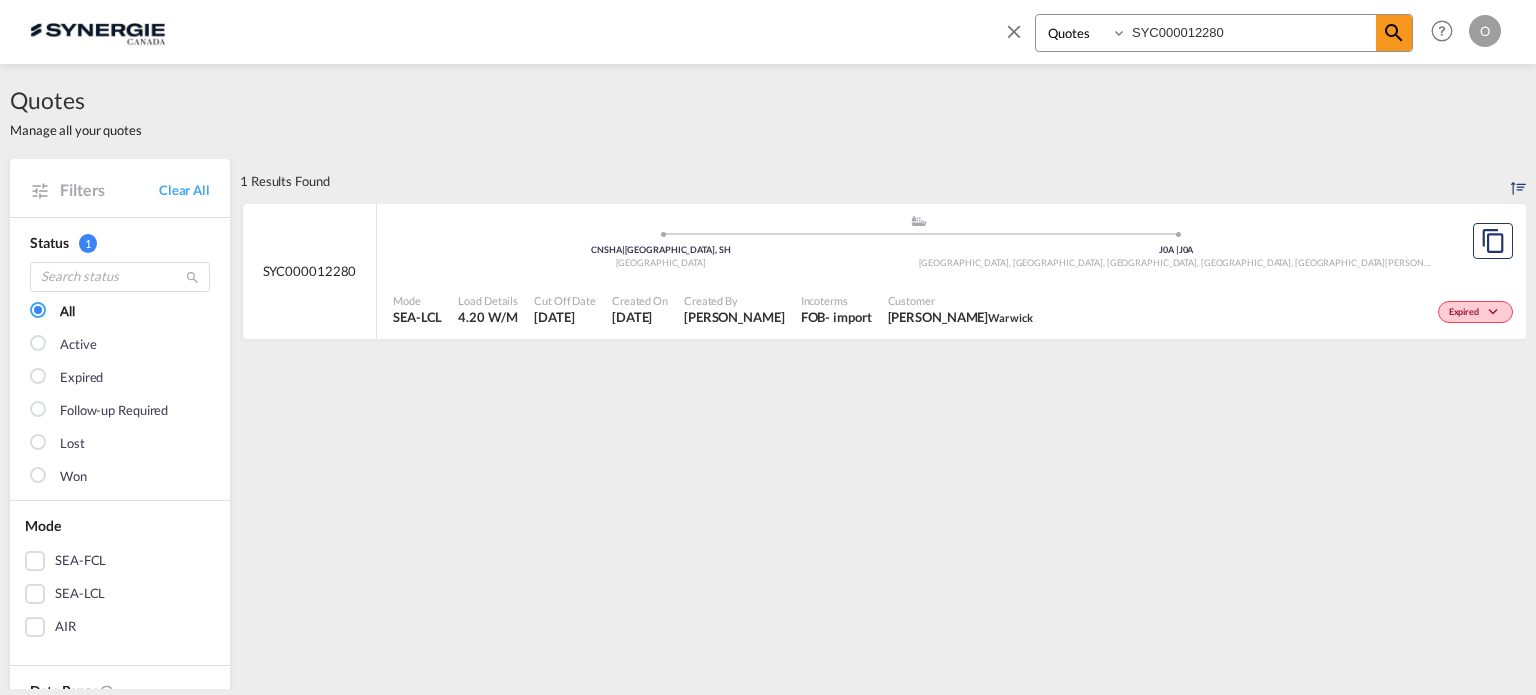 click on "[DATE]" at bounding box center (640, 317) 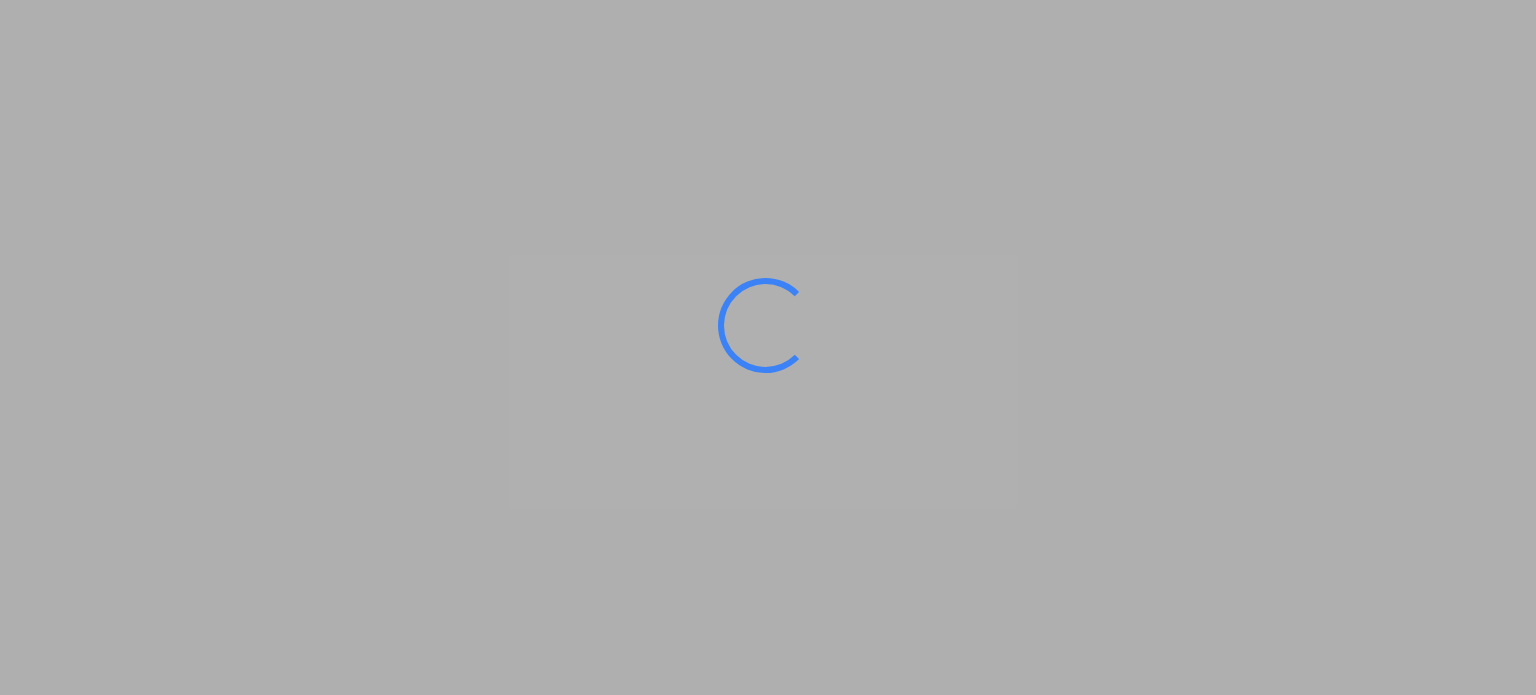 scroll, scrollTop: 0, scrollLeft: 0, axis: both 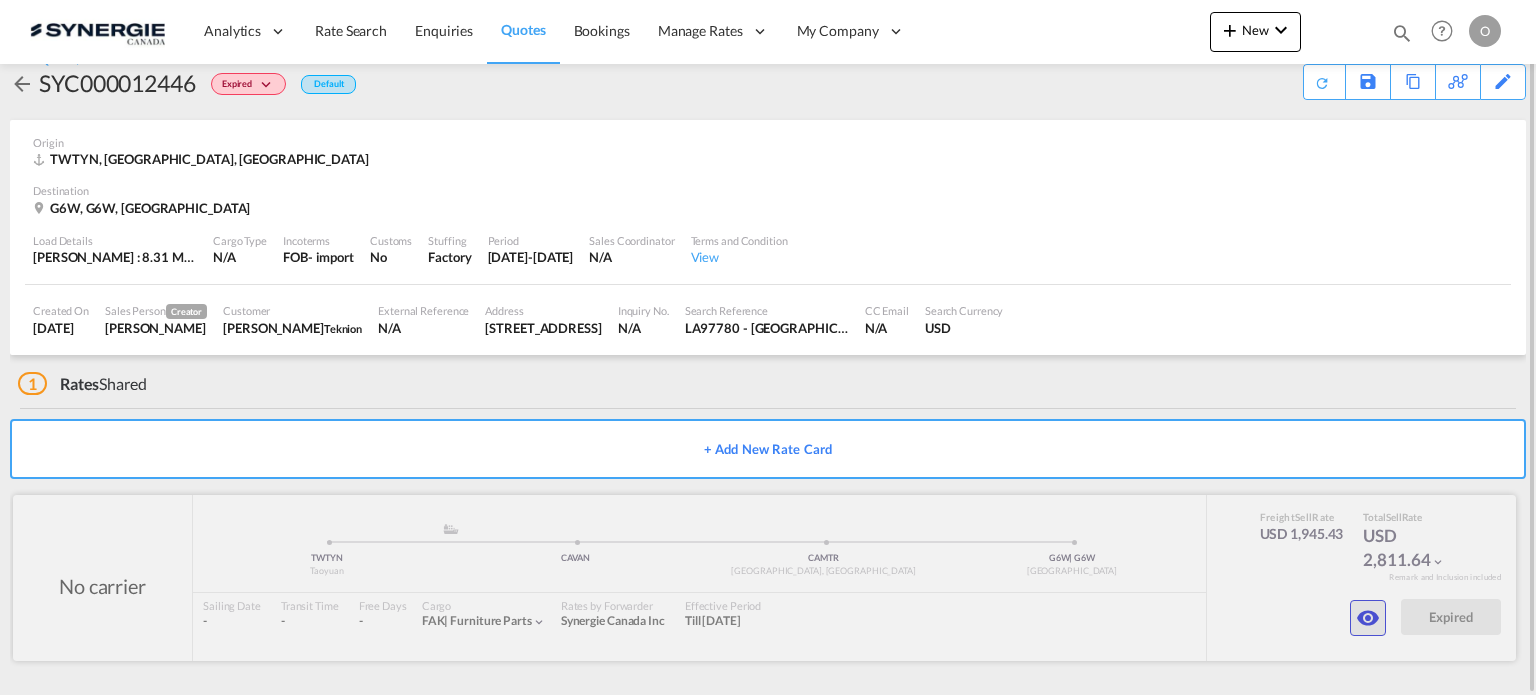 click at bounding box center (1368, 618) 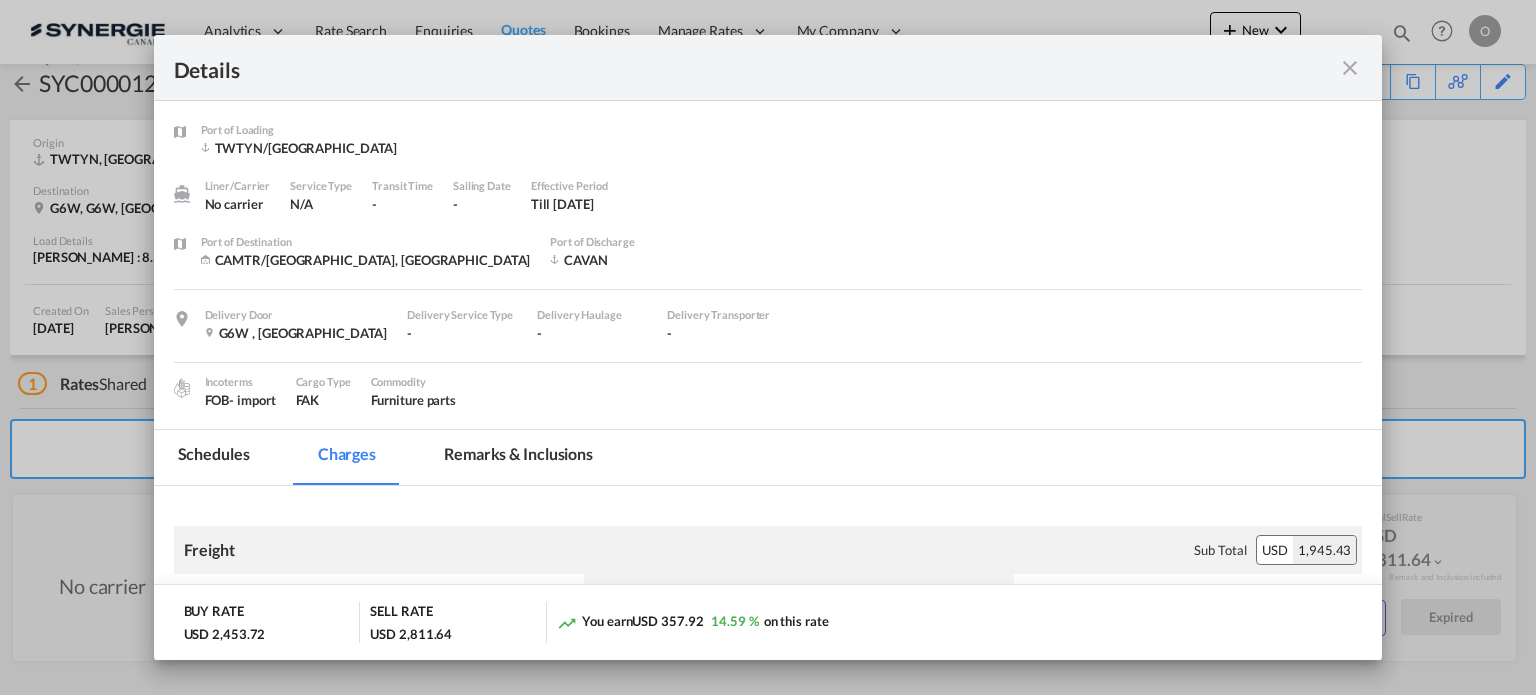 scroll, scrollTop: 0, scrollLeft: 0, axis: both 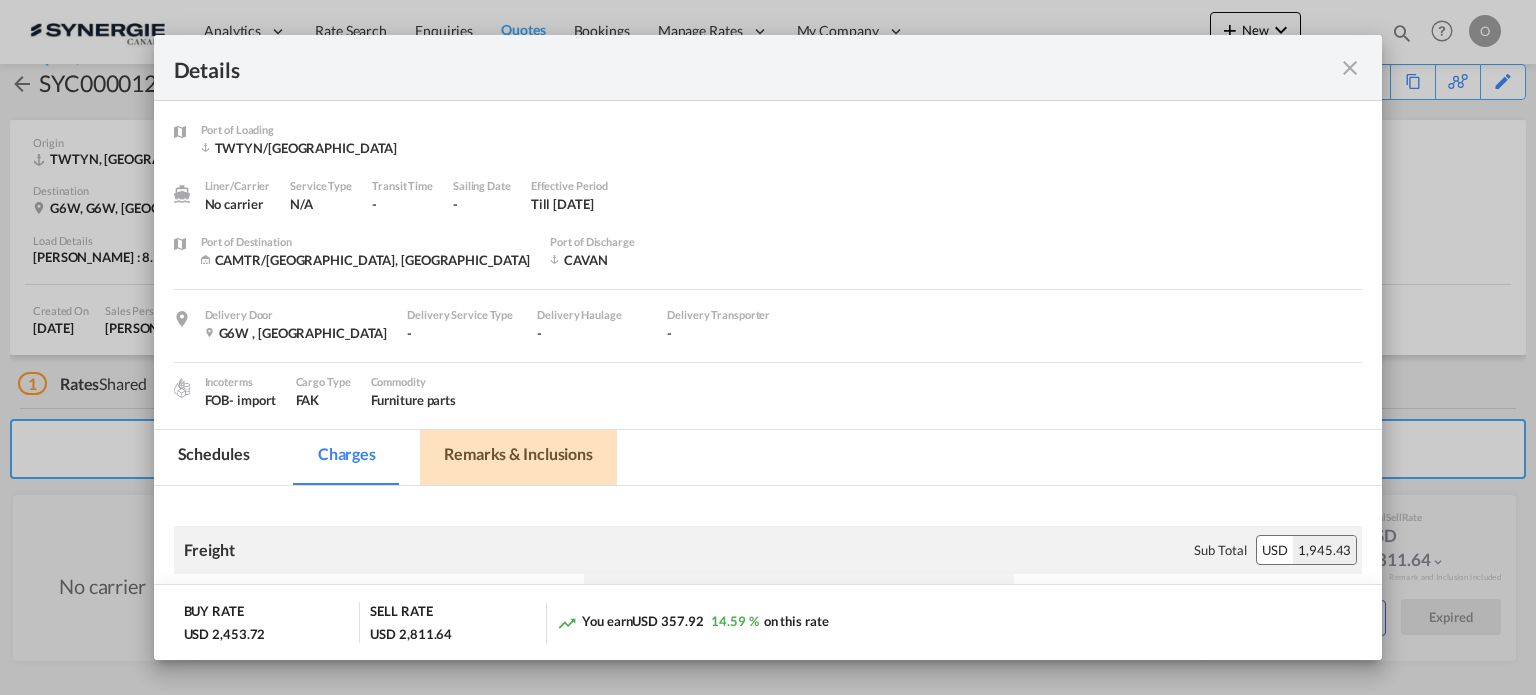 click on "Remarks & Inclusions" at bounding box center [518, 457] 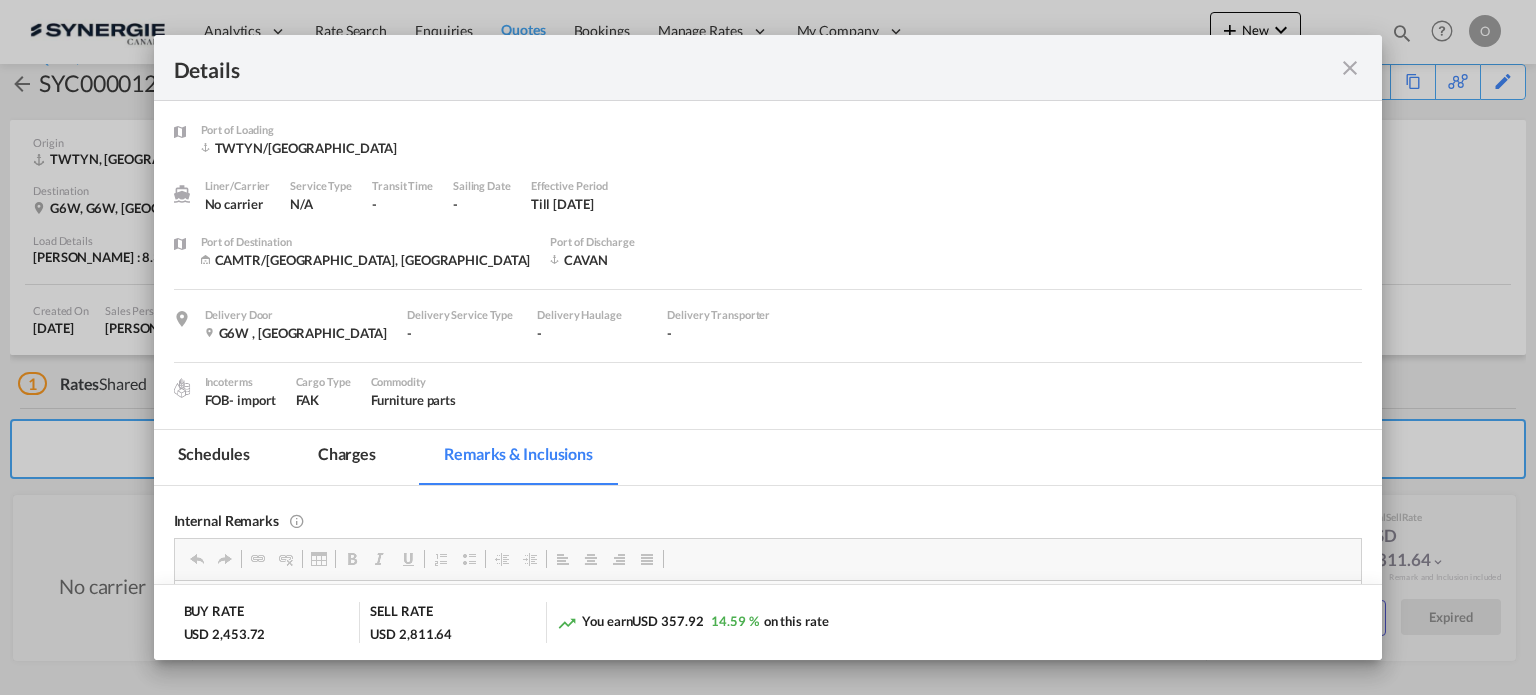 scroll, scrollTop: 0, scrollLeft: 0, axis: both 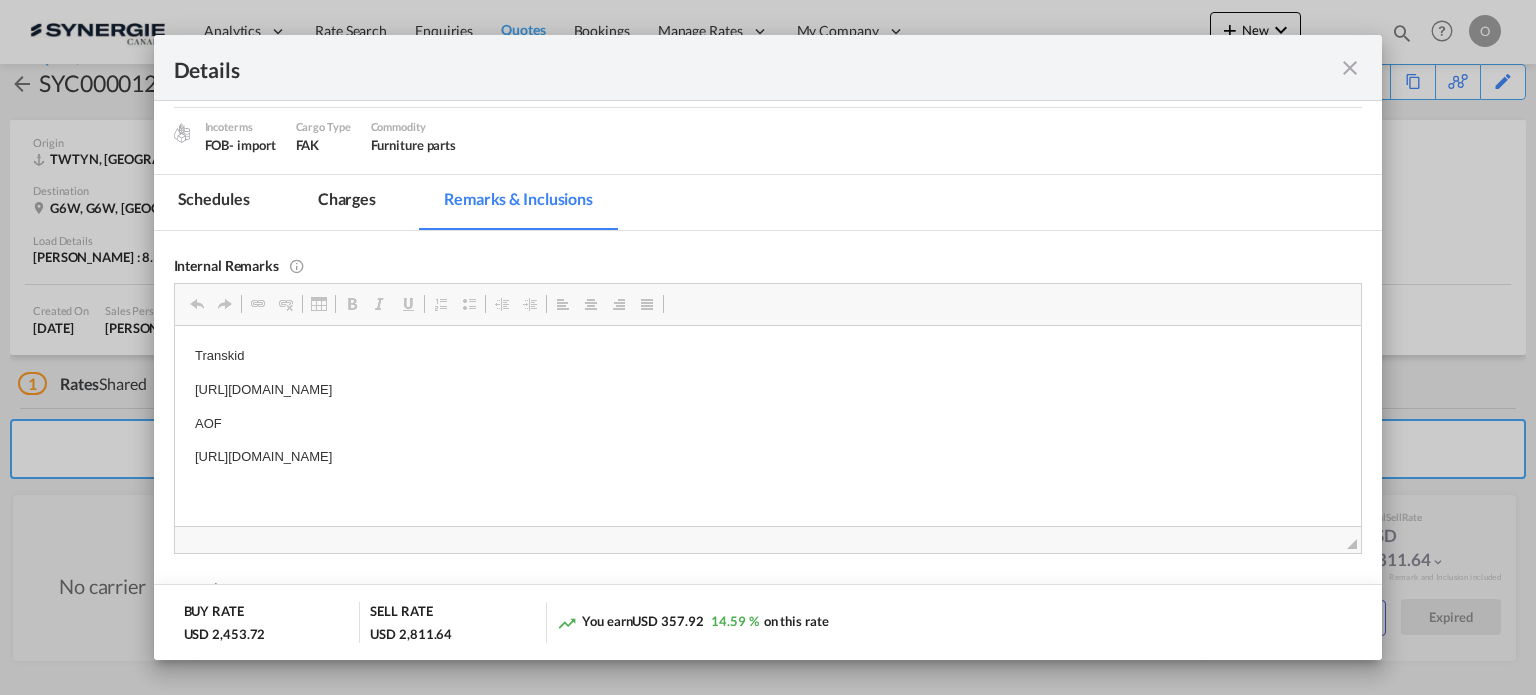 click on "Charges" at bounding box center [347, 202] 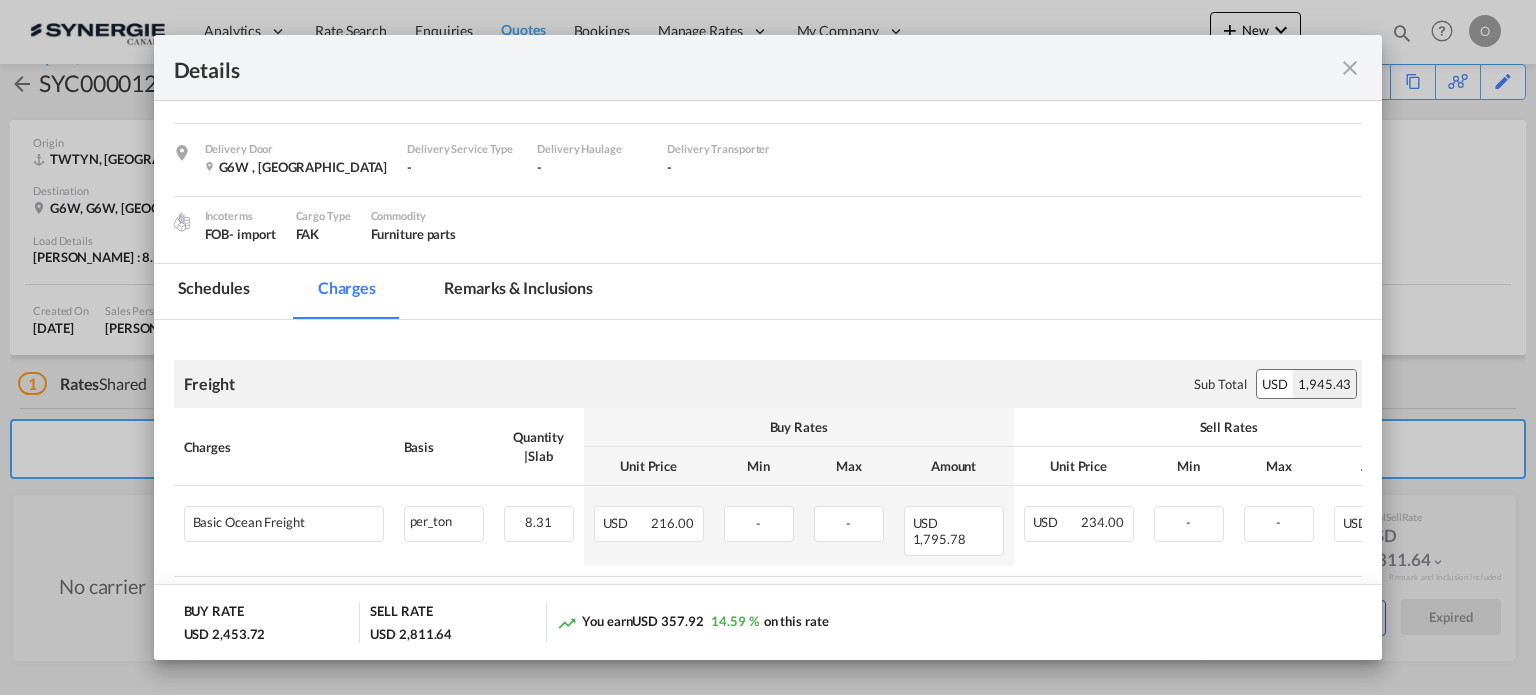 scroll, scrollTop: 3, scrollLeft: 0, axis: vertical 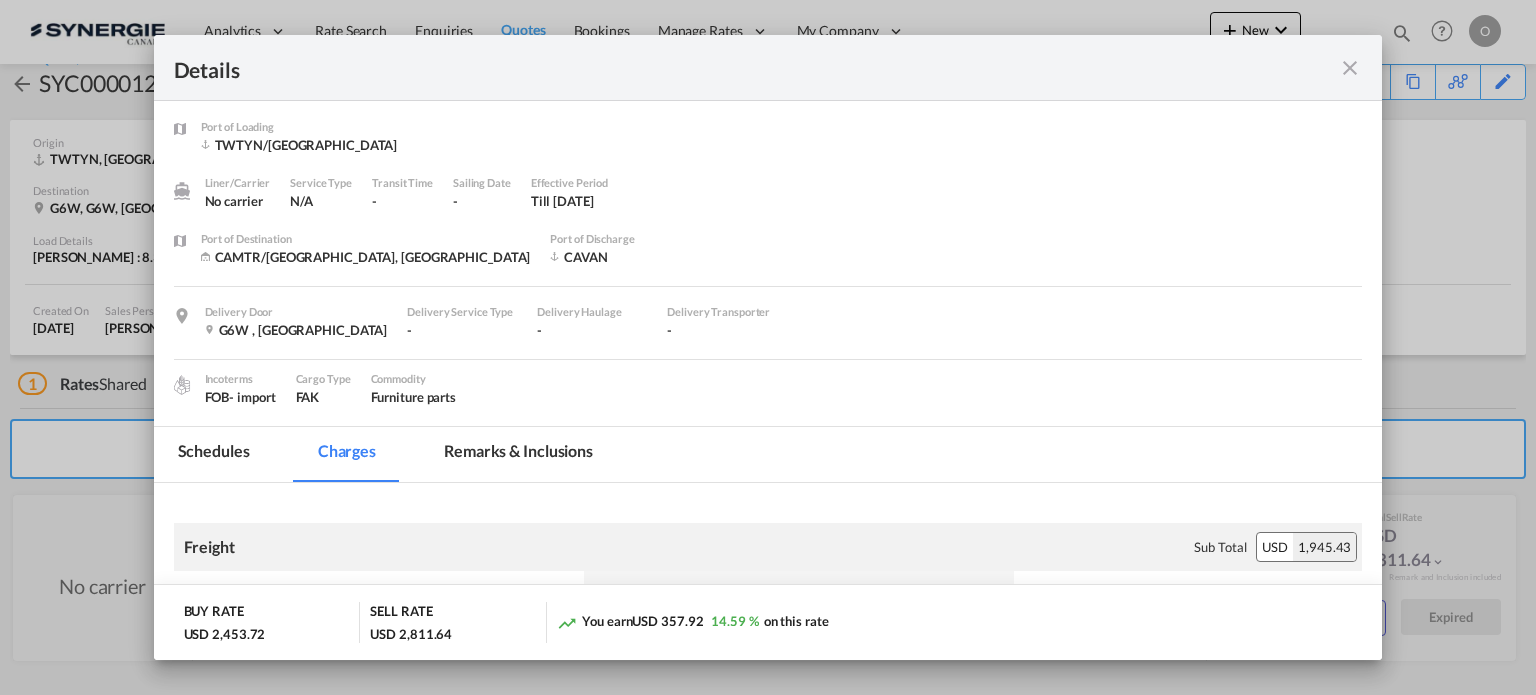 click at bounding box center (1350, 68) 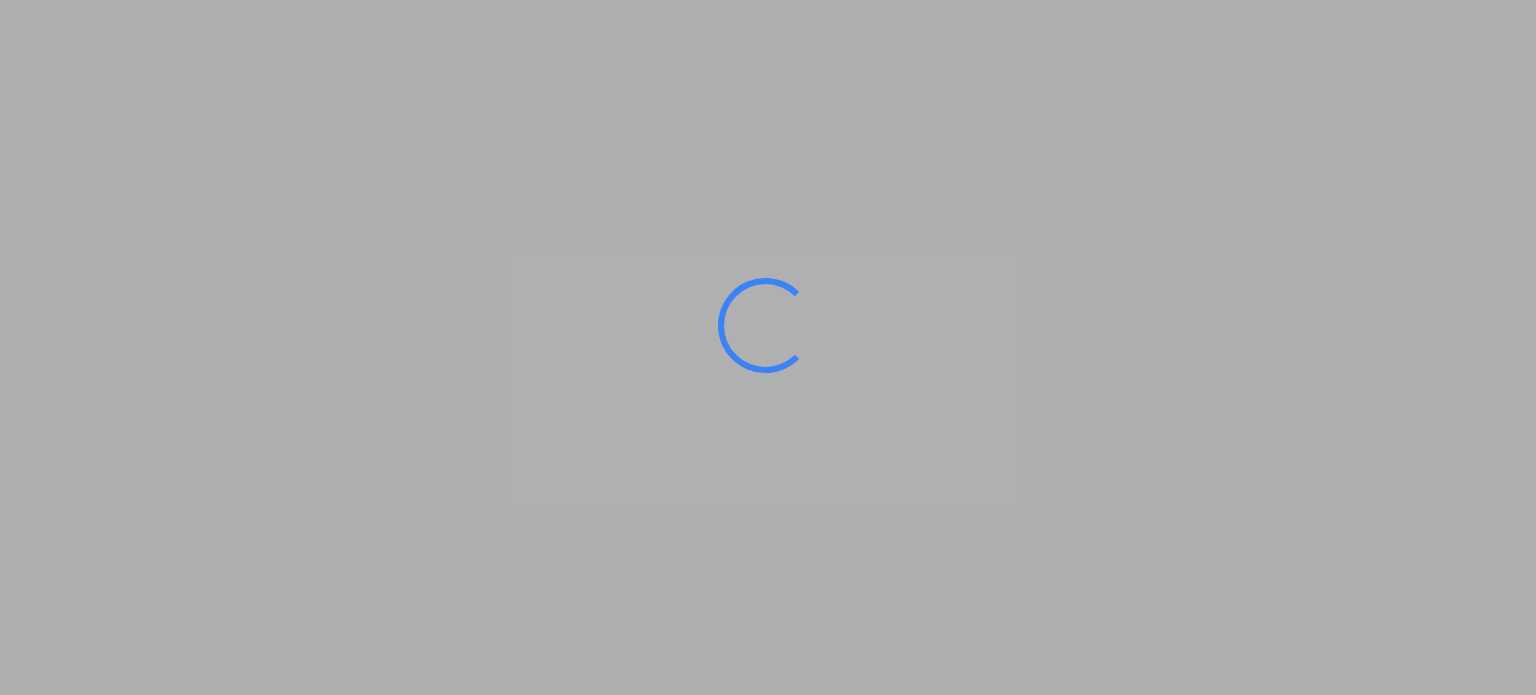 scroll, scrollTop: 0, scrollLeft: 0, axis: both 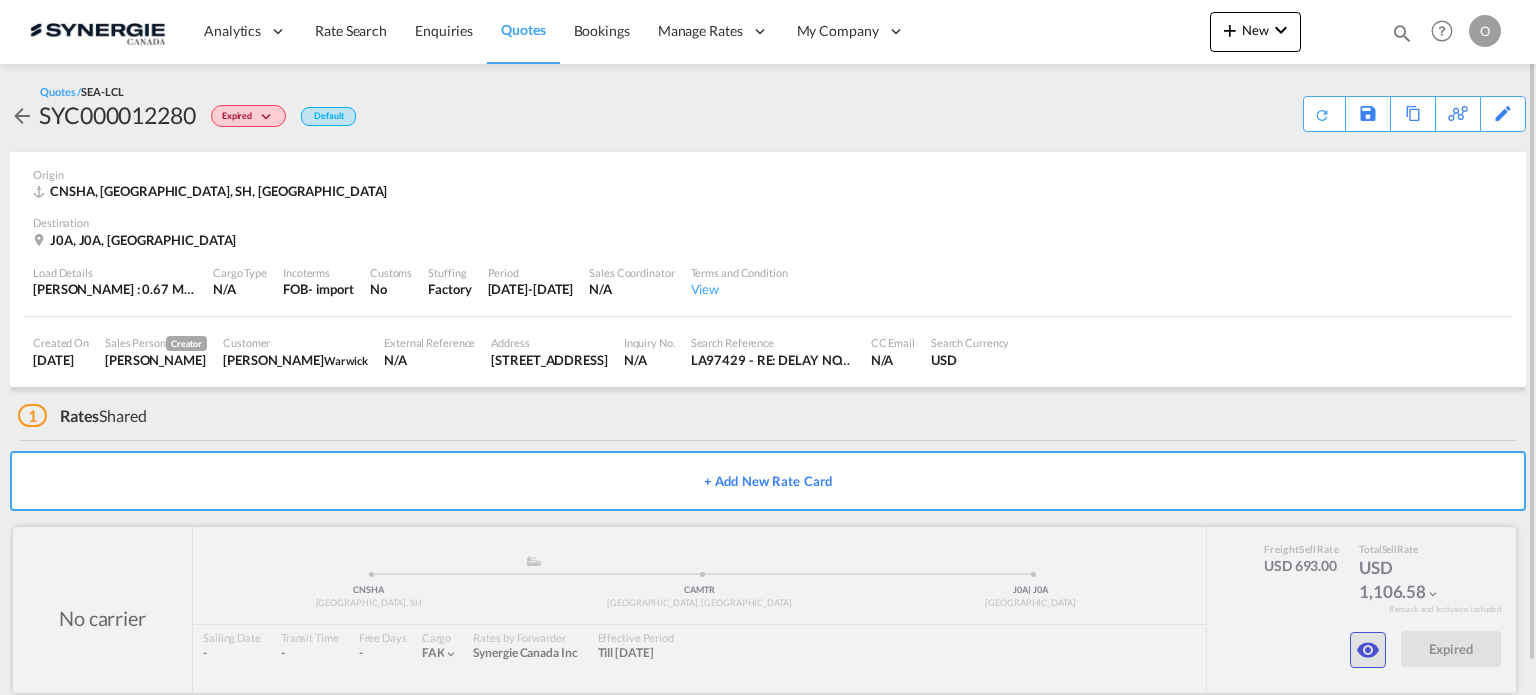 click at bounding box center [1368, 650] 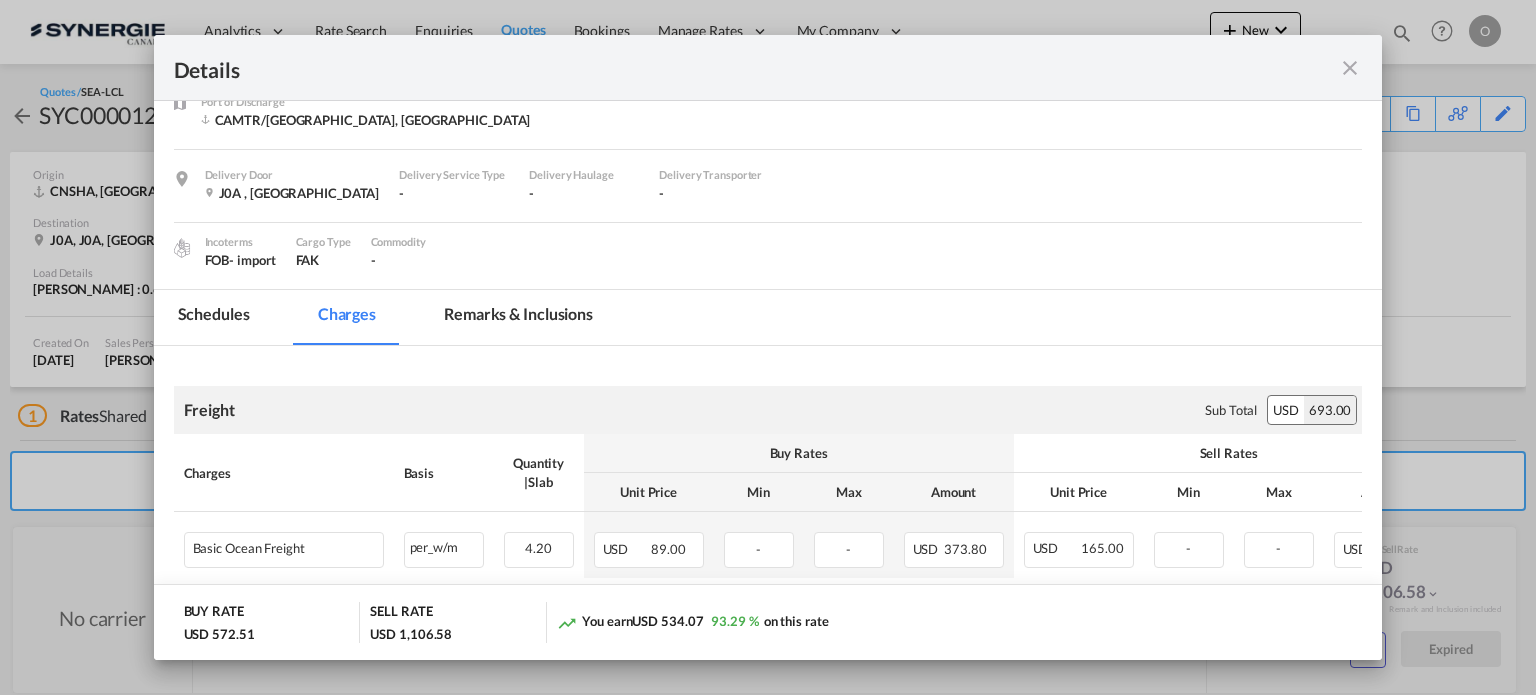 scroll, scrollTop: 200, scrollLeft: 0, axis: vertical 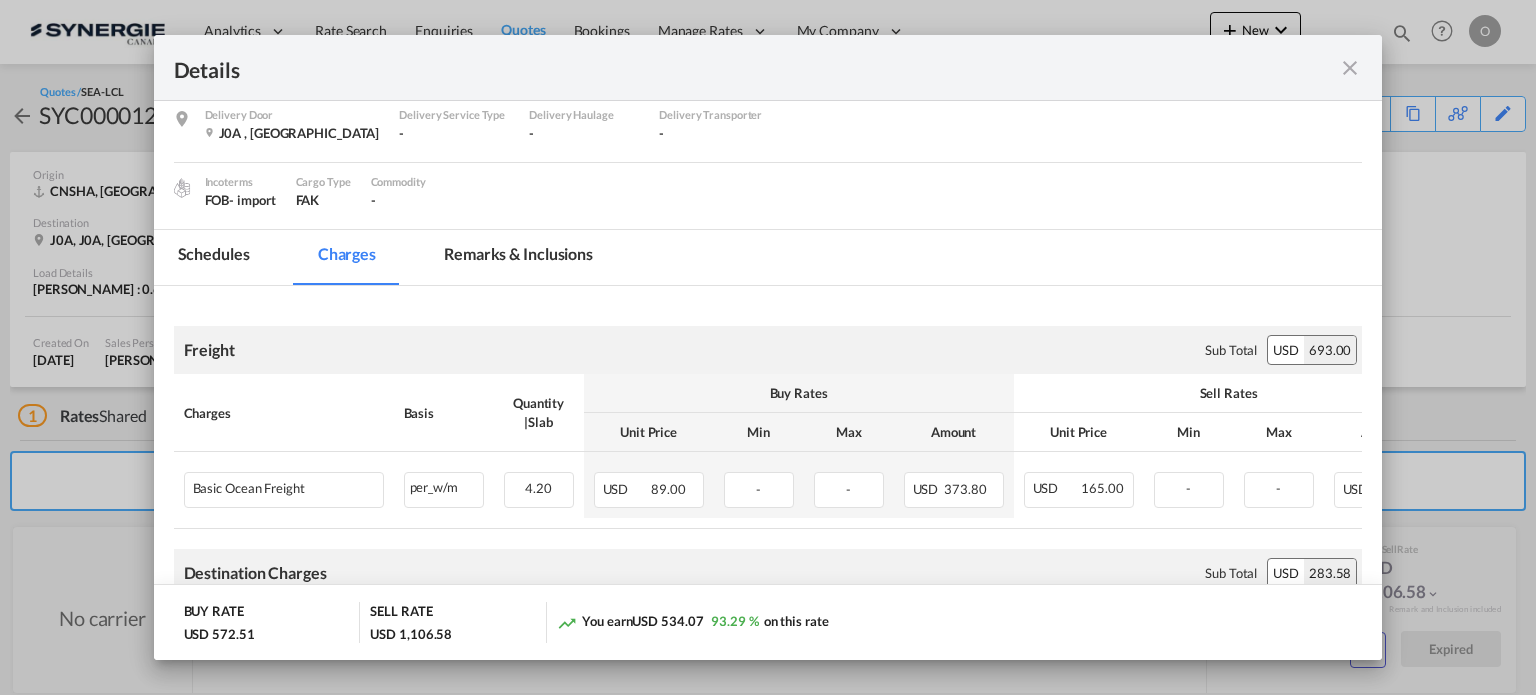 click on "Remarks & Inclusions" at bounding box center [518, 257] 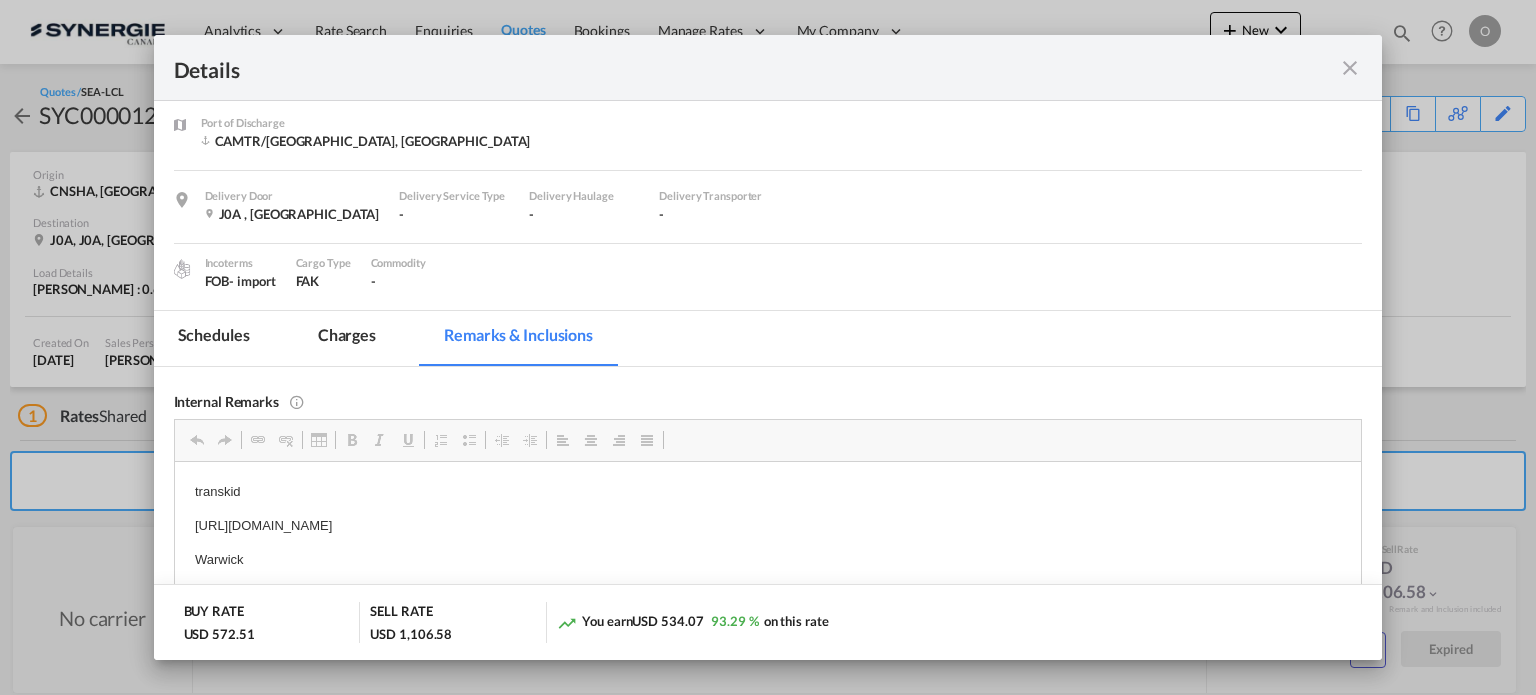 scroll, scrollTop: 0, scrollLeft: 0, axis: both 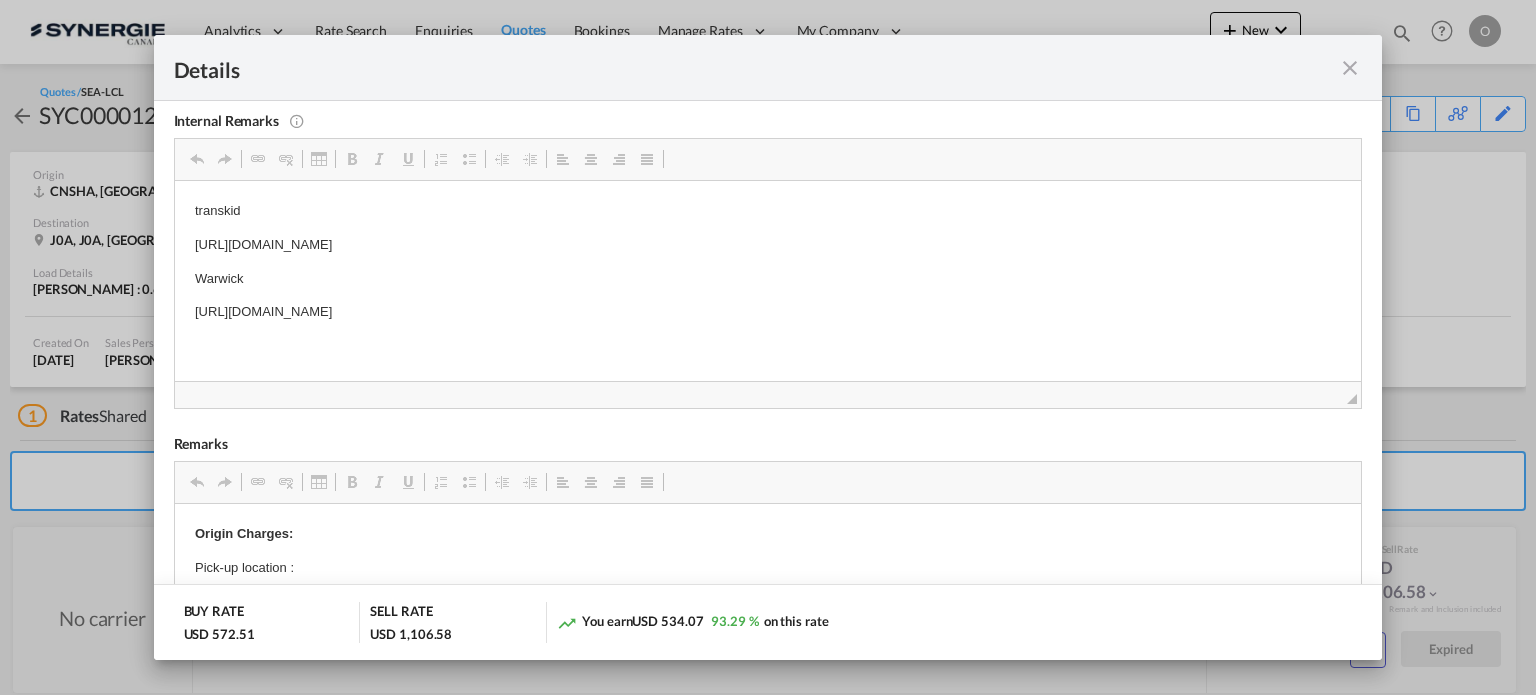 drag, startPoint x: 720, startPoint y: 244, endPoint x: 210, endPoint y: 243, distance: 510.00098 